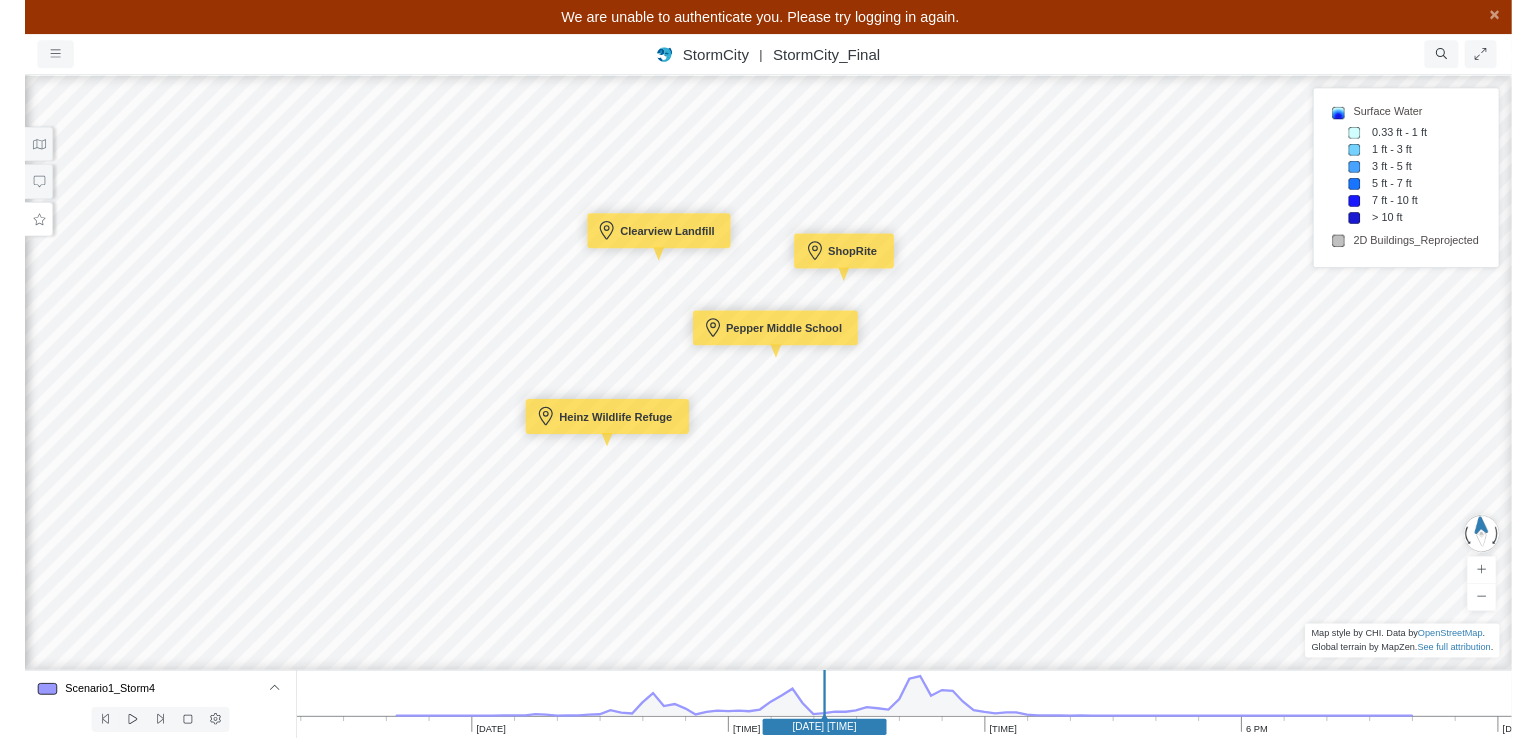 scroll, scrollTop: 0, scrollLeft: 0, axis: both 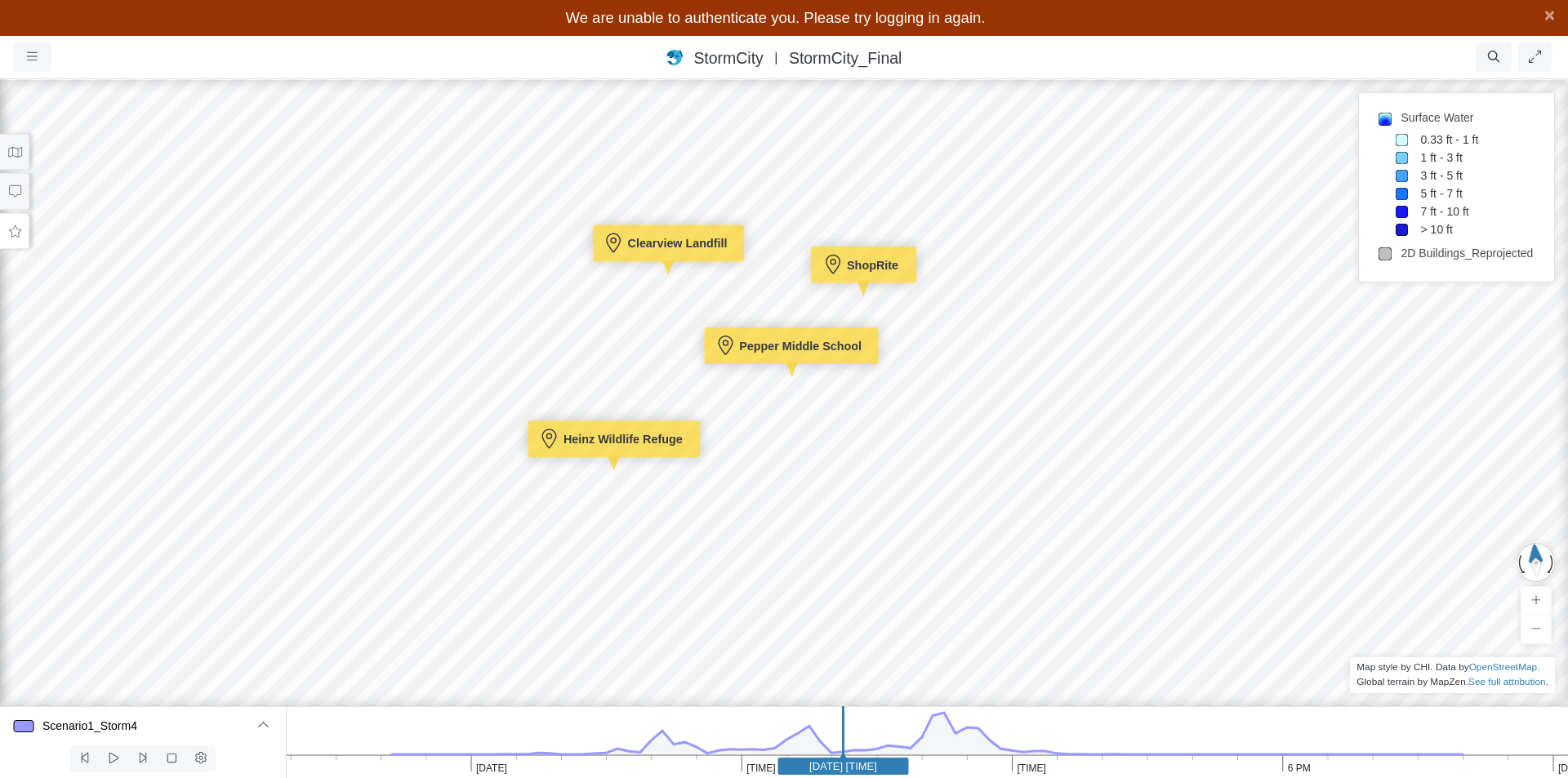 type 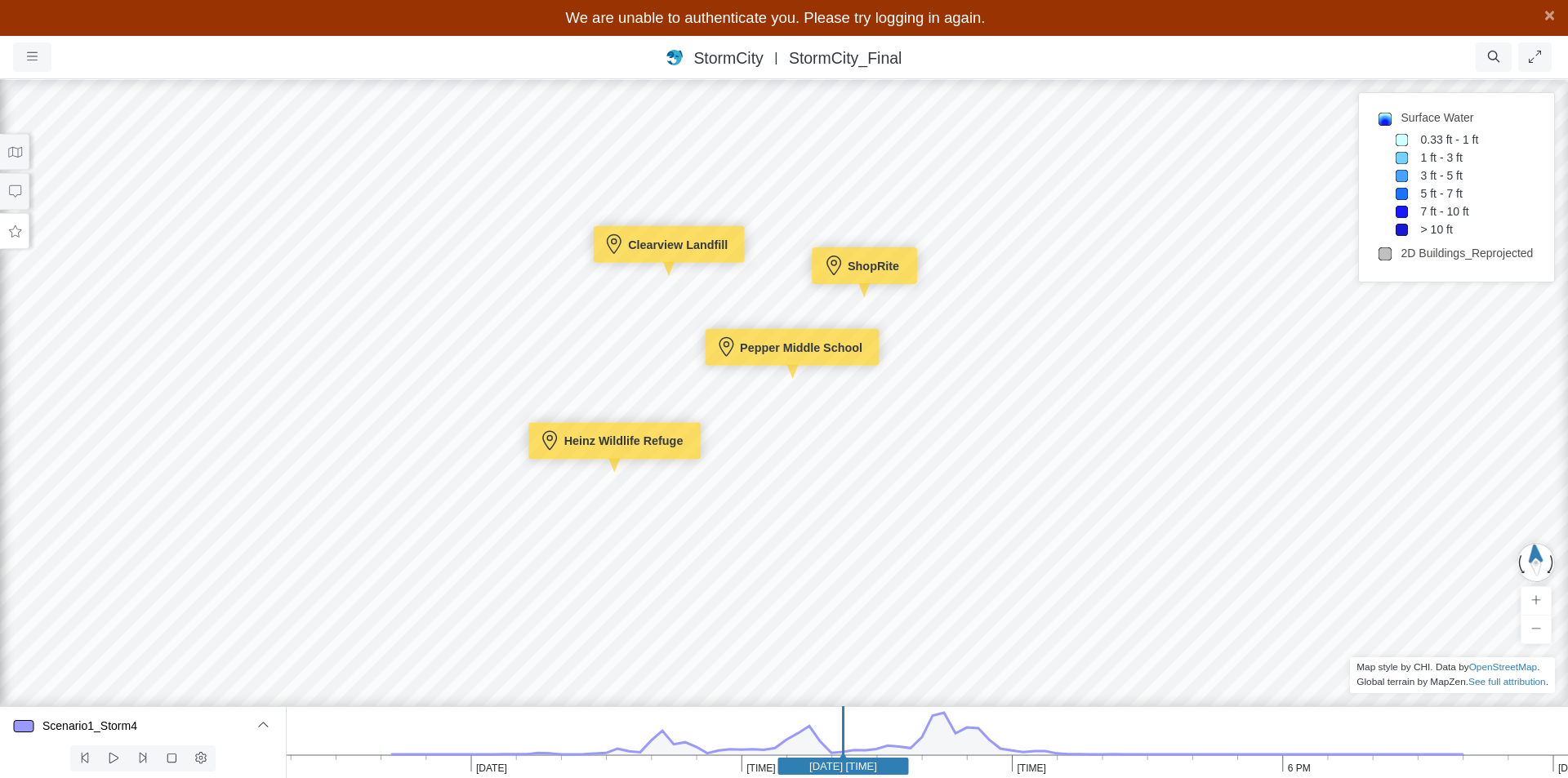 click on "Entity or function does not exist in this scenario.
[LOCATION]
Entity or function does not exist in this scenario.
[LOCATION]
Entity or function does not exist in this scenario.
[LOCATION]" at bounding box center [784, 410] 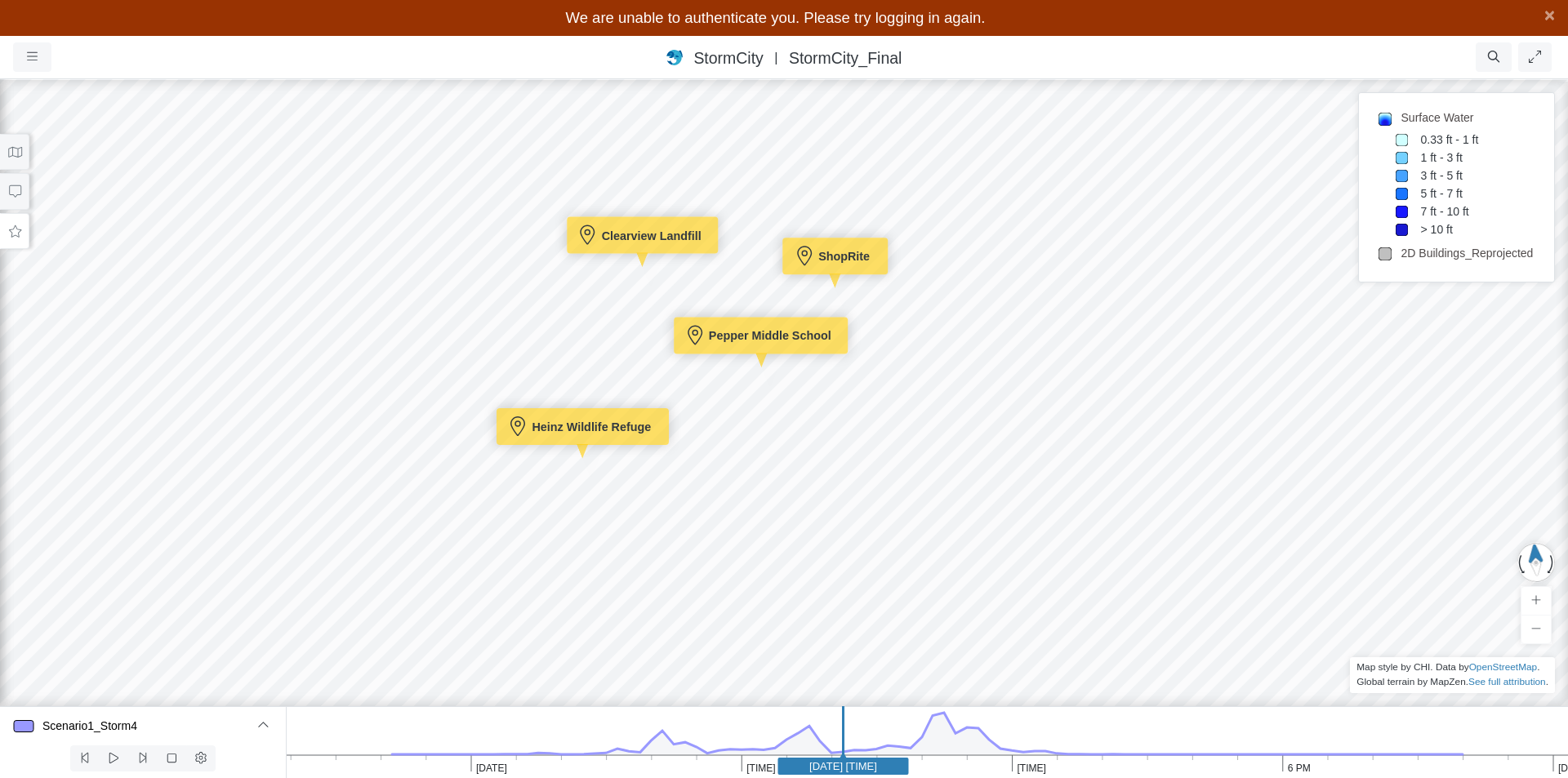 drag, startPoint x: 811, startPoint y: 434, endPoint x: 782, endPoint y: 421, distance: 31.7805 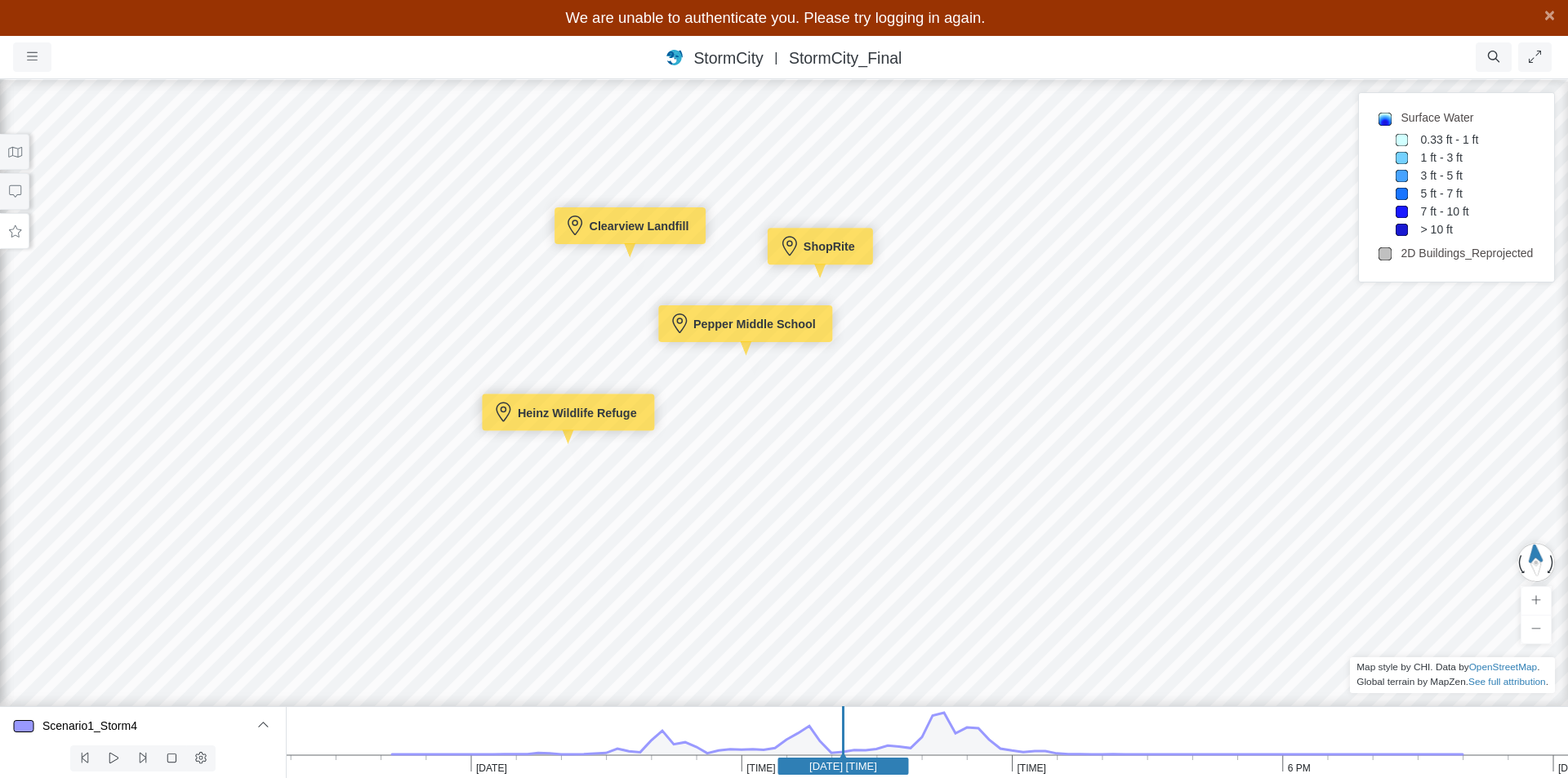 drag, startPoint x: 791, startPoint y: 443, endPoint x: 774, endPoint y: 429, distance: 22.022716 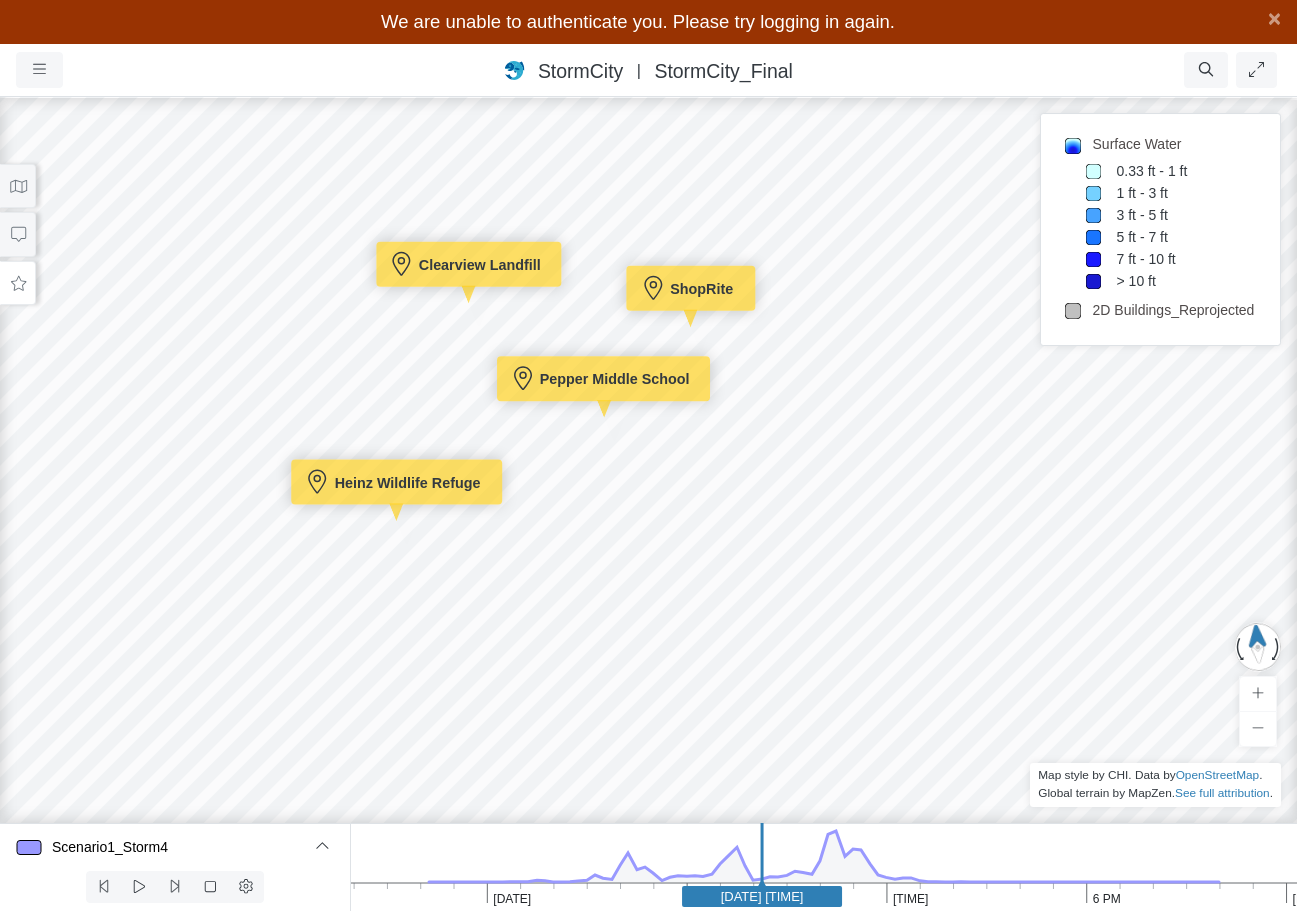 click on "Entity or function does not exist in this scenario.
[LOCATION]
Entity or function does not exist in this scenario.
[LOCATION]
Entity or function does not exist in this scenario.
[LOCATION]" at bounding box center (648, 481) 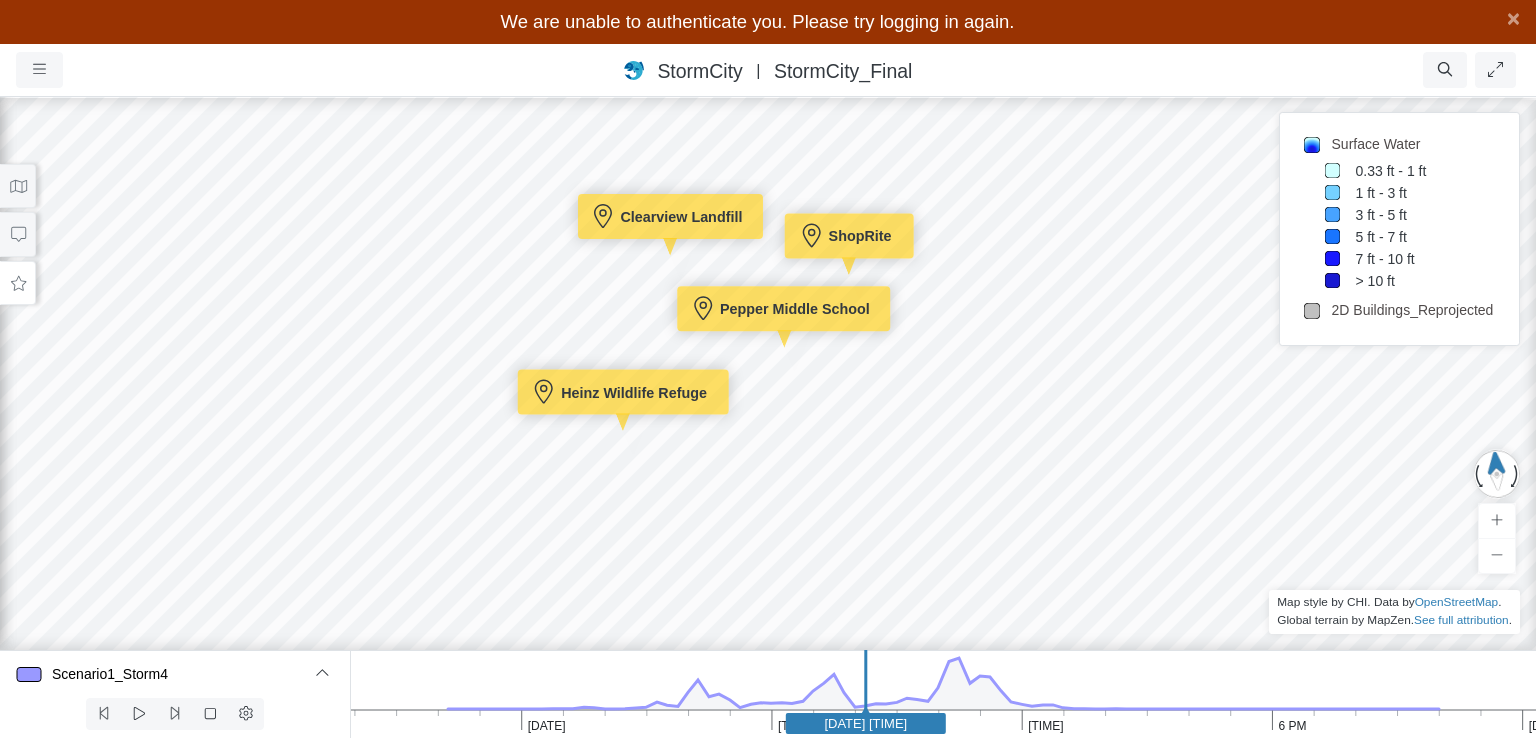 drag, startPoint x: 735, startPoint y: 385, endPoint x: 766, endPoint y: 381, distance: 31.257 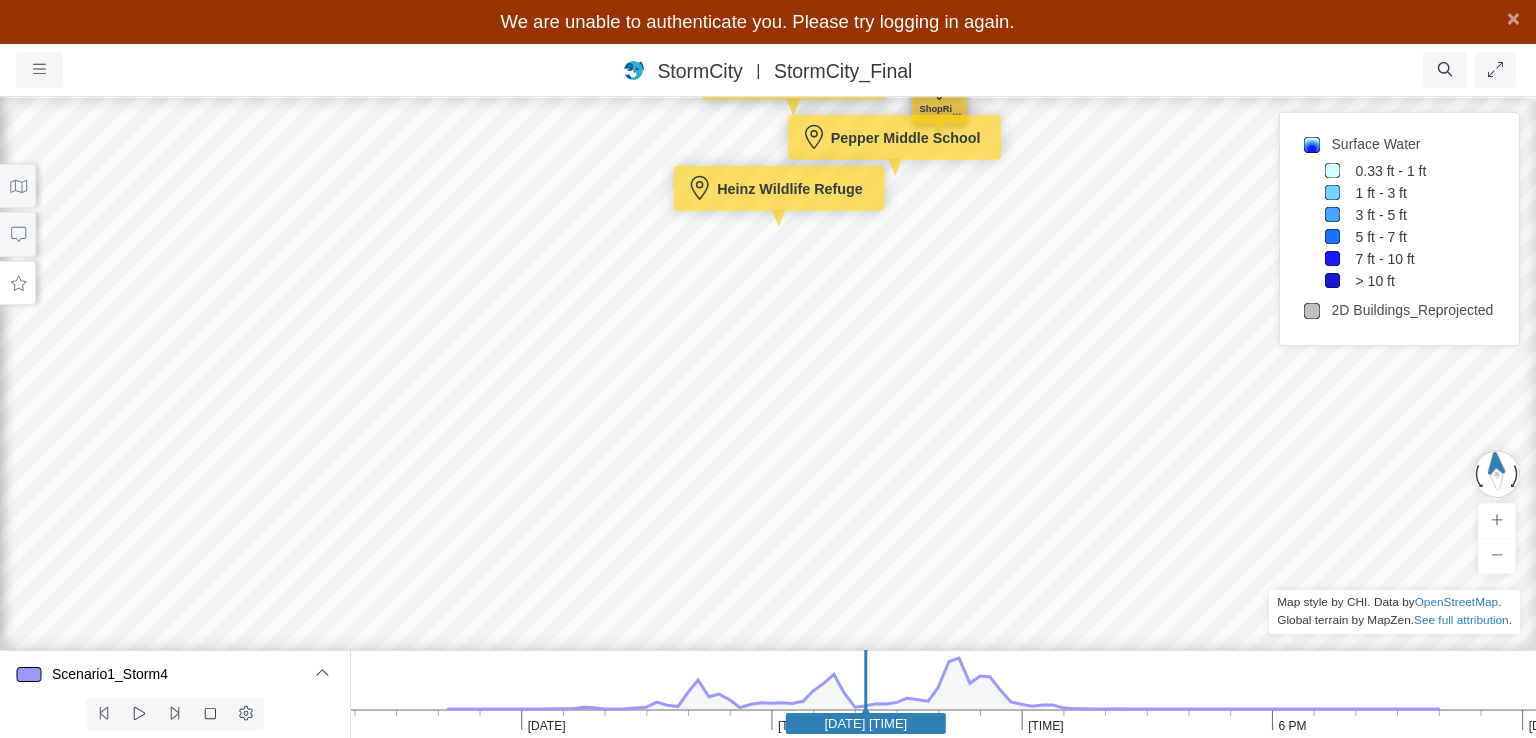 drag, startPoint x: 817, startPoint y: 389, endPoint x: 923, endPoint y: 205, distance: 212.34877 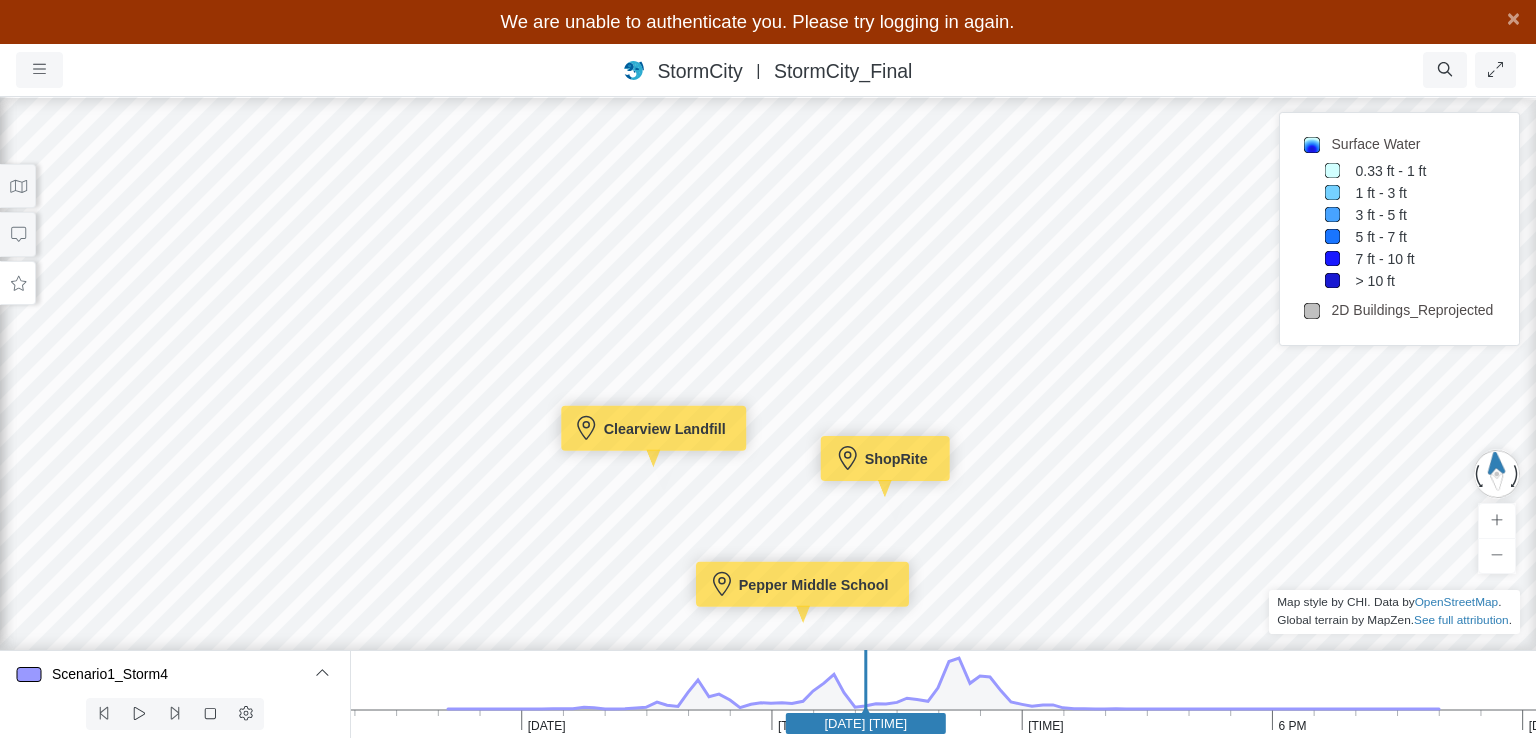 drag, startPoint x: 900, startPoint y: 185, endPoint x: 811, endPoint y: 636, distance: 459.69772 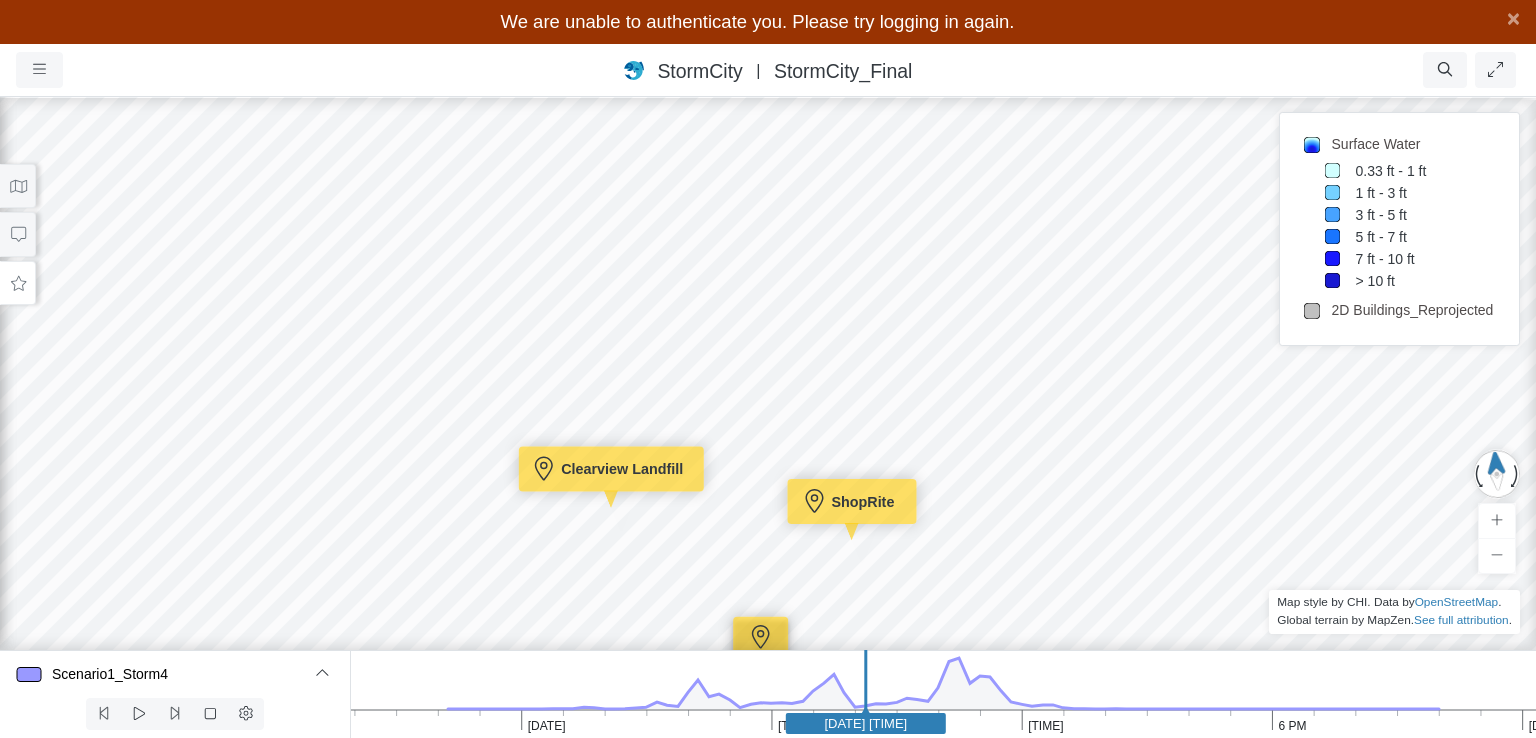 drag, startPoint x: 919, startPoint y: 244, endPoint x: 896, endPoint y: 269, distance: 33.970577 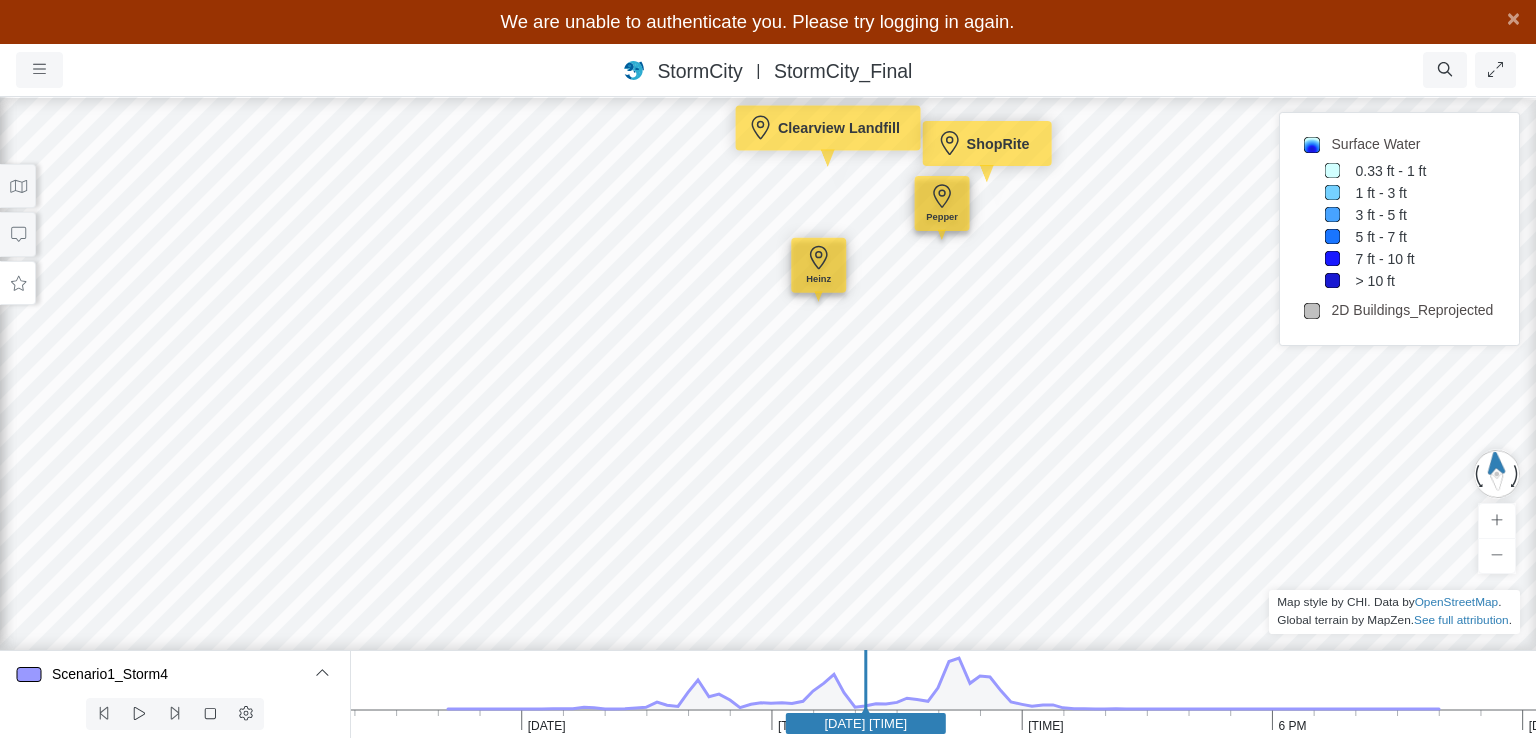 drag, startPoint x: 696, startPoint y: 589, endPoint x: 891, endPoint y: 207, distance: 428.89276 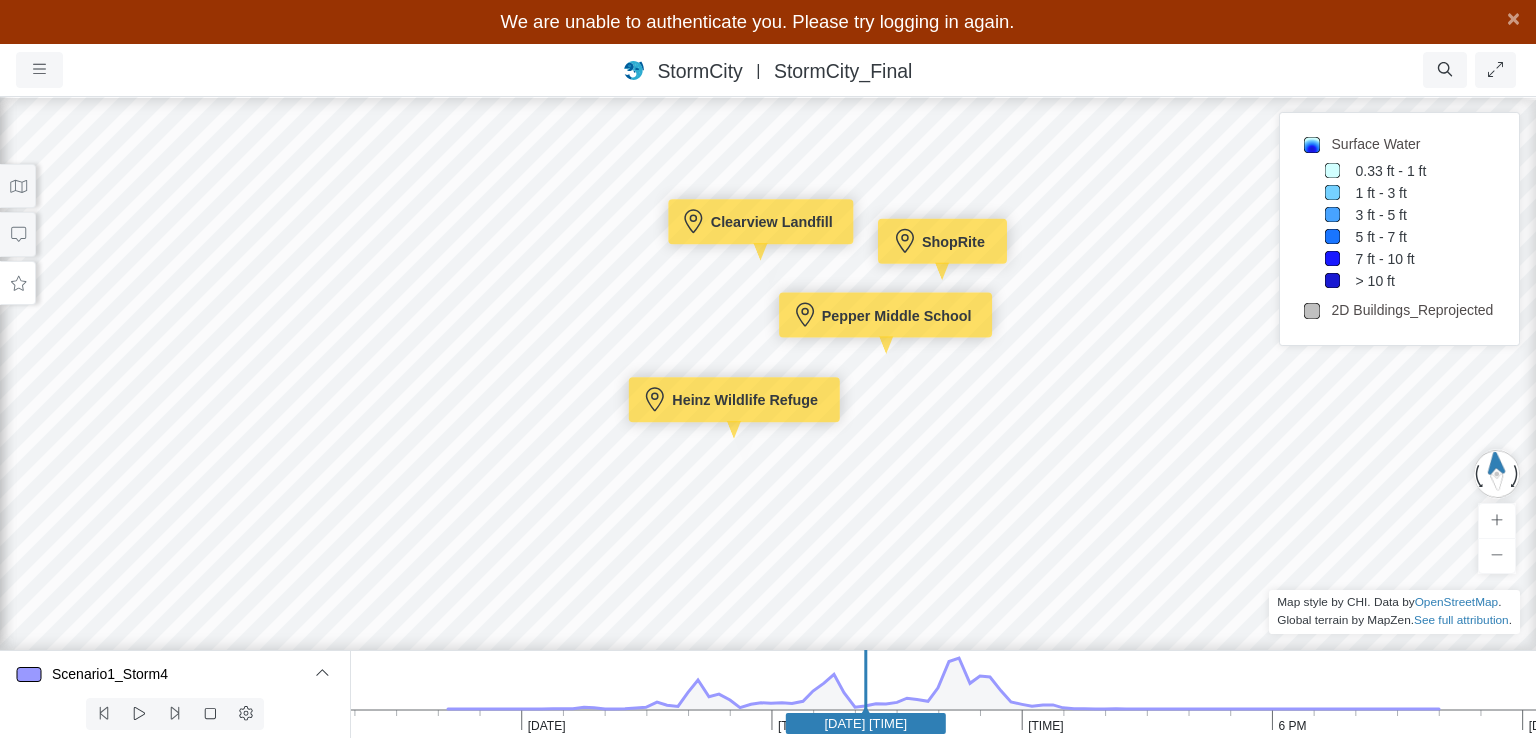 drag, startPoint x: 884, startPoint y: 310, endPoint x: 838, endPoint y: 397, distance: 98.4124 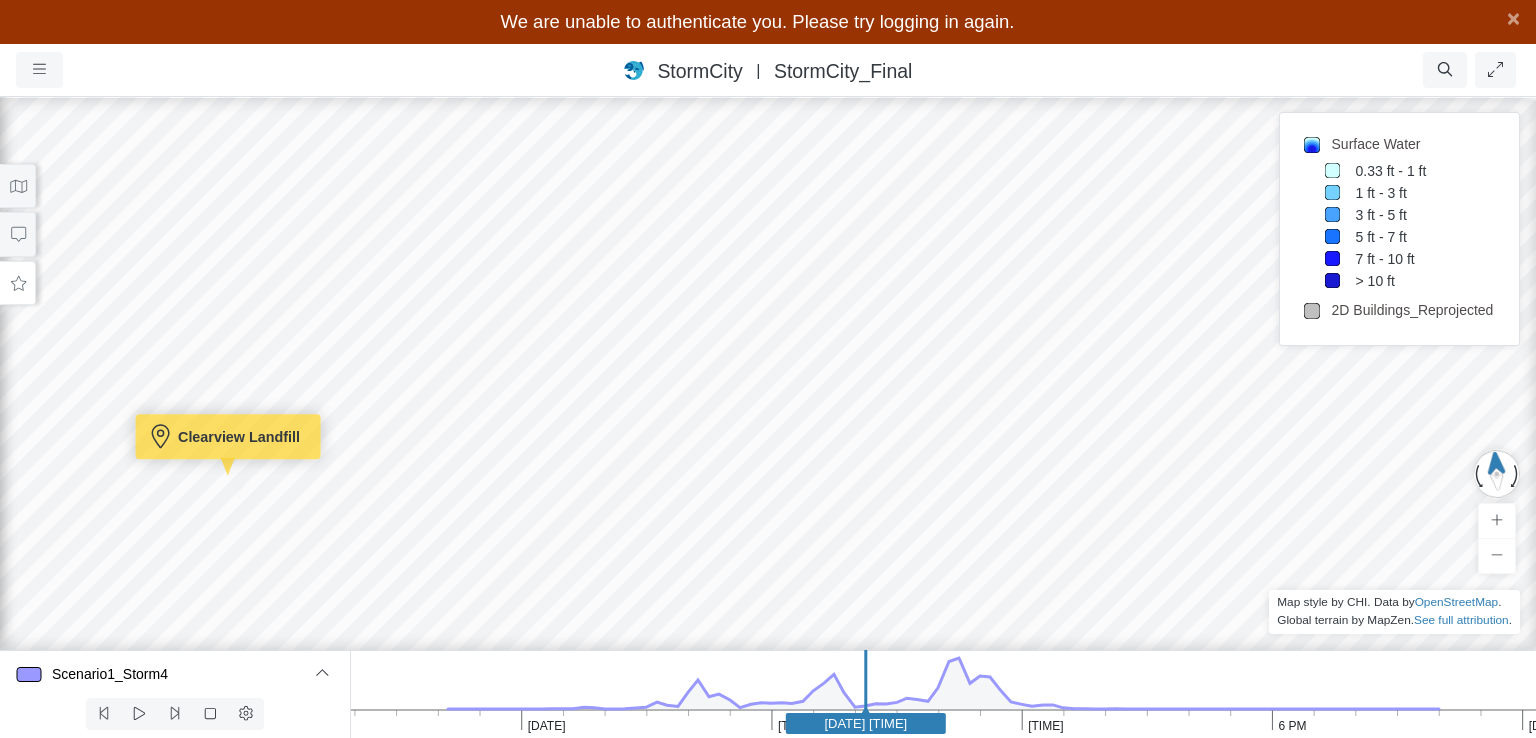 drag, startPoint x: 816, startPoint y: 153, endPoint x: 913, endPoint y: 533, distance: 392.1849 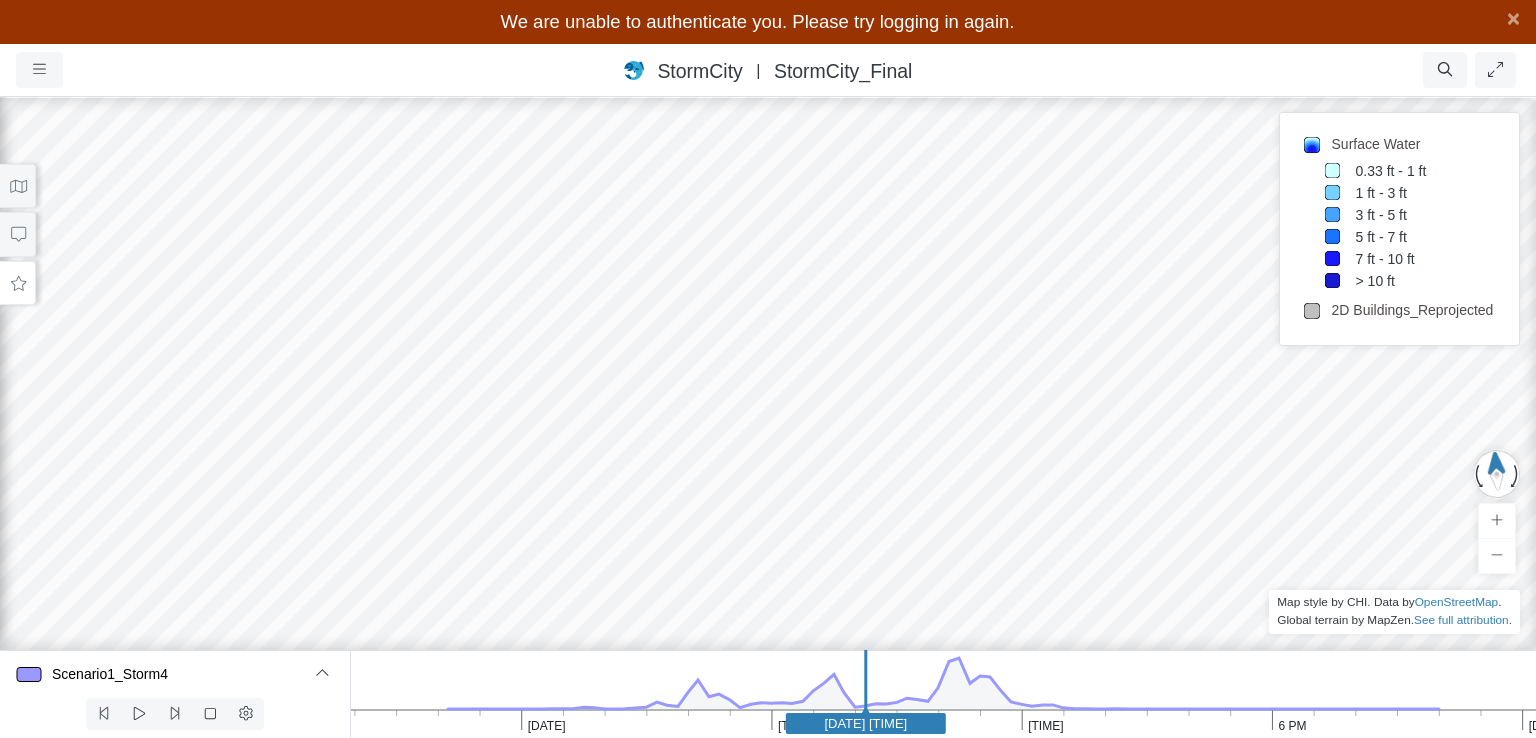 drag, startPoint x: 866, startPoint y: 193, endPoint x: 840, endPoint y: 442, distance: 250.35374 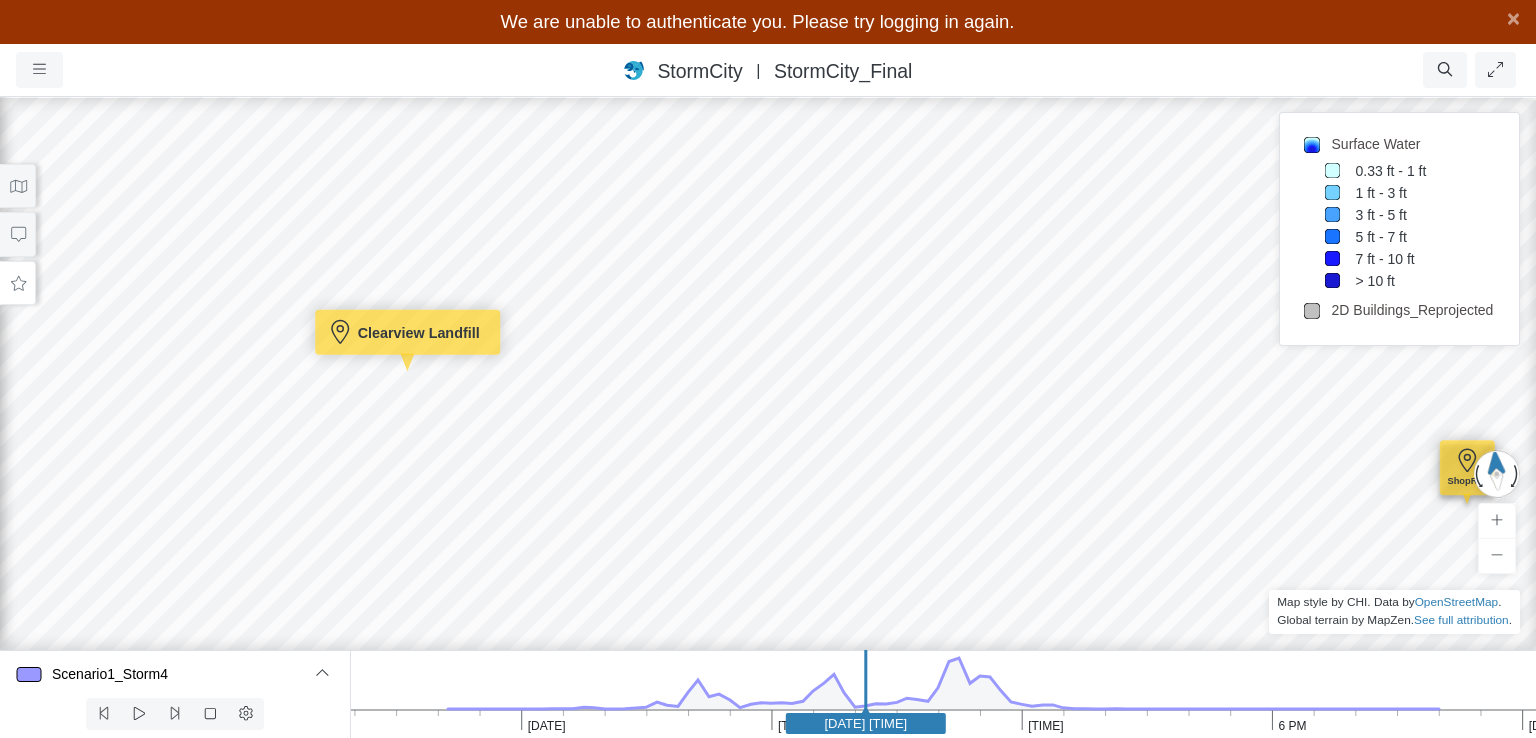 drag, startPoint x: 916, startPoint y: 469, endPoint x: 737, endPoint y: 294, distance: 250.33179 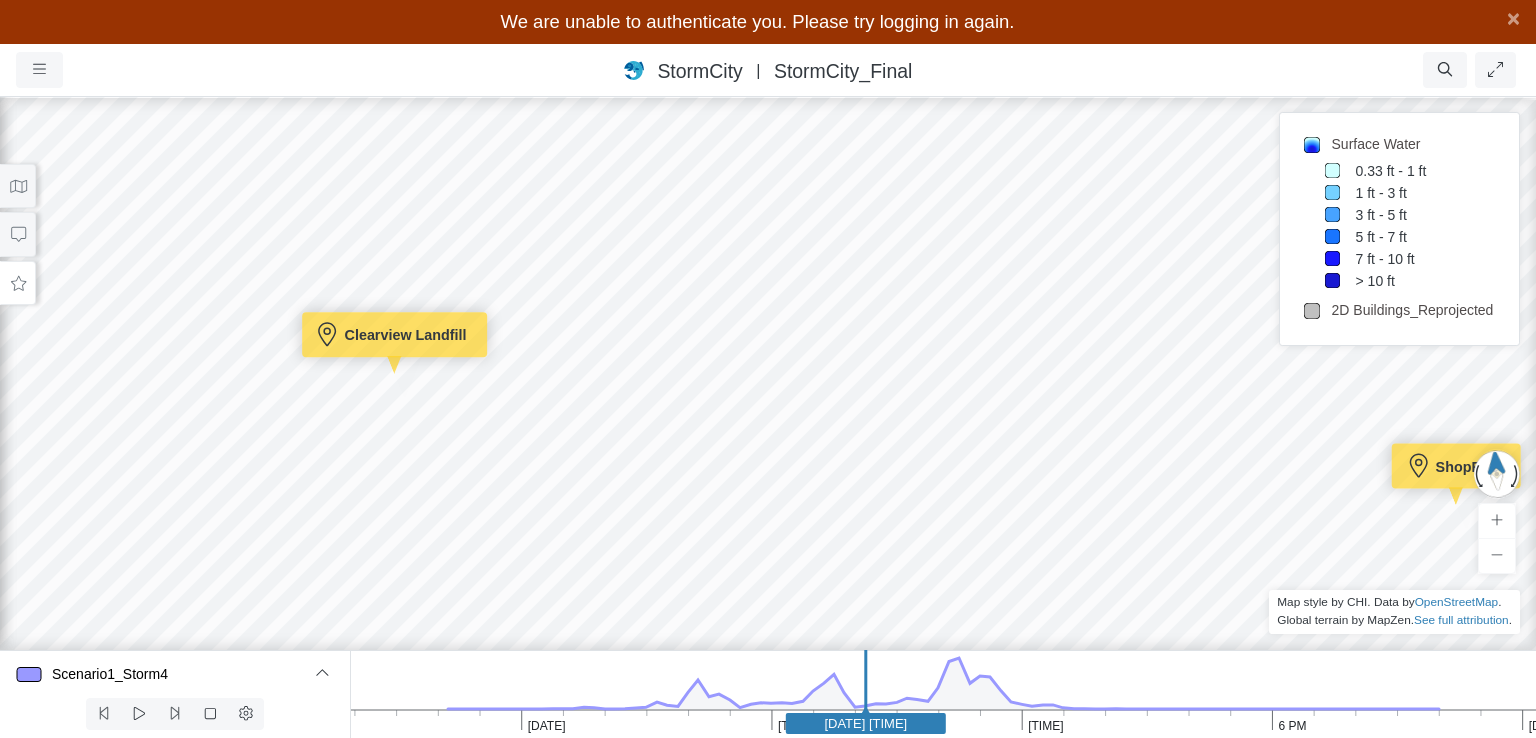 click on "Entity or function does not exist in this scenario.
[LOCATION]
Entity or function does not exist in this scenario.
[PERSON]
Entity or function does not exist in this scenario.
[PERSON]
Entity or function does not exist in this scenario." at bounding box center (768, 394) 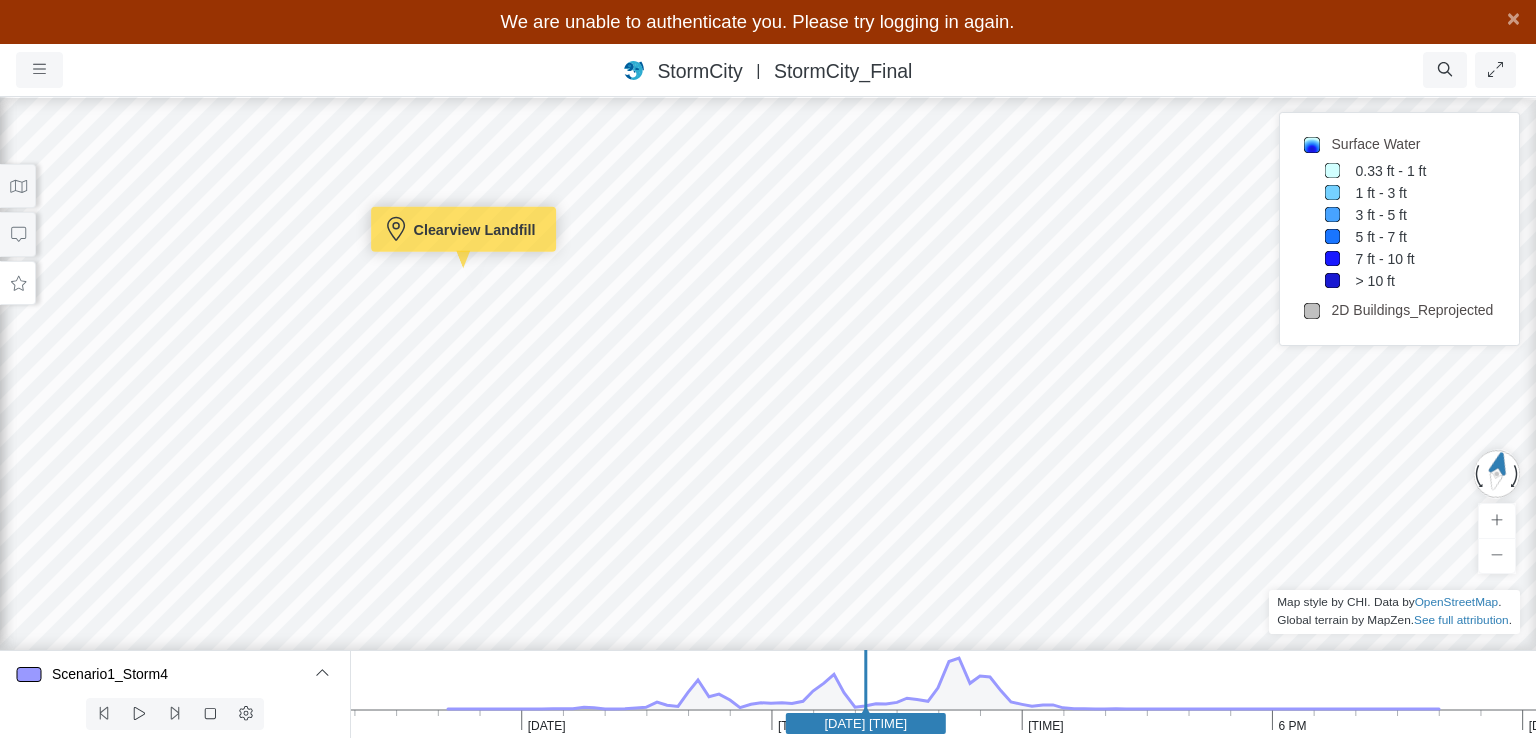 drag, startPoint x: 774, startPoint y: 296, endPoint x: 552, endPoint y: 265, distance: 224.15396 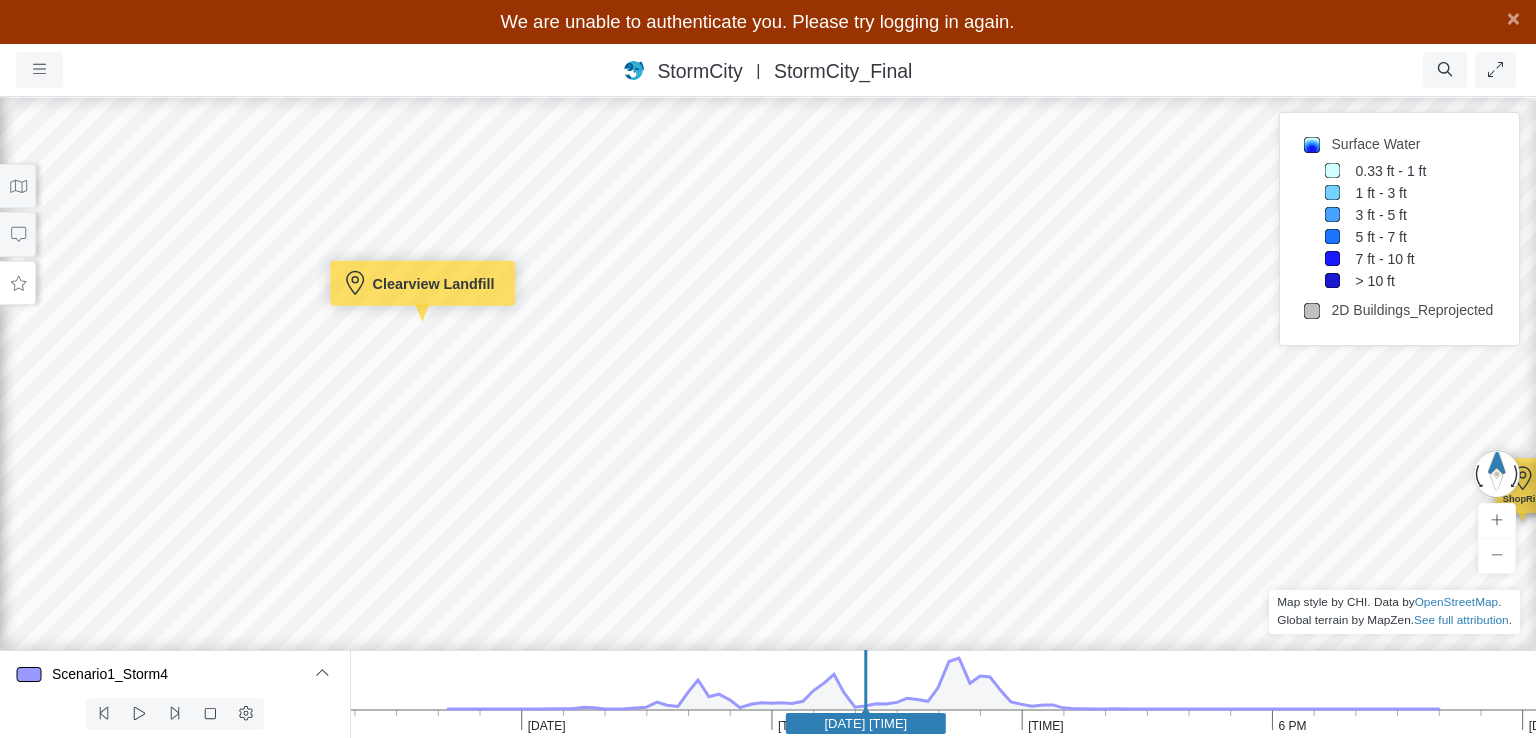 drag, startPoint x: 659, startPoint y: 289, endPoint x: 820, endPoint y: 272, distance: 161.89503 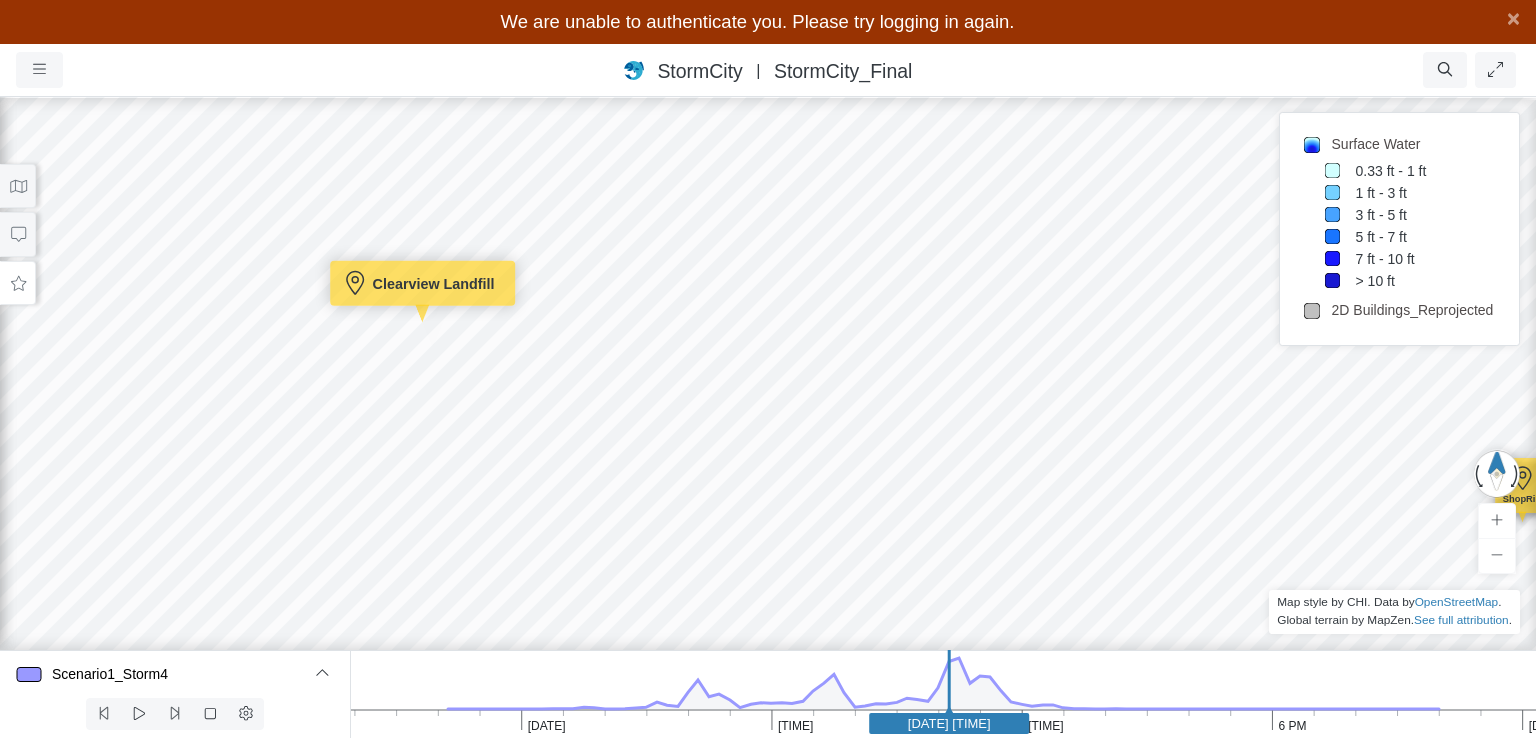 click on "[DATE] [TIME] [TIME] [TIME] [TIME] [DATE] [DATE] [TIME]" at bounding box center [943, 694] 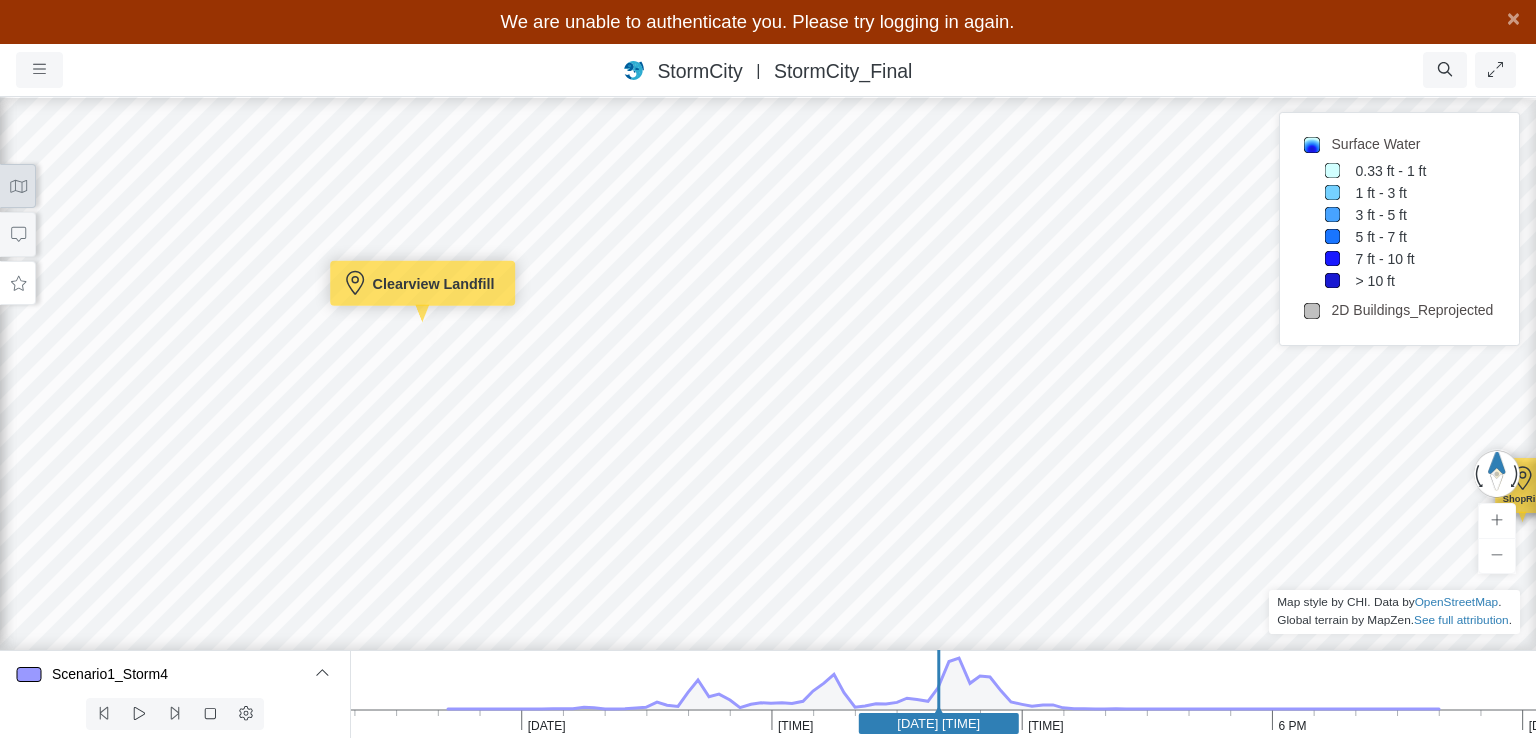 click at bounding box center [18, 185] 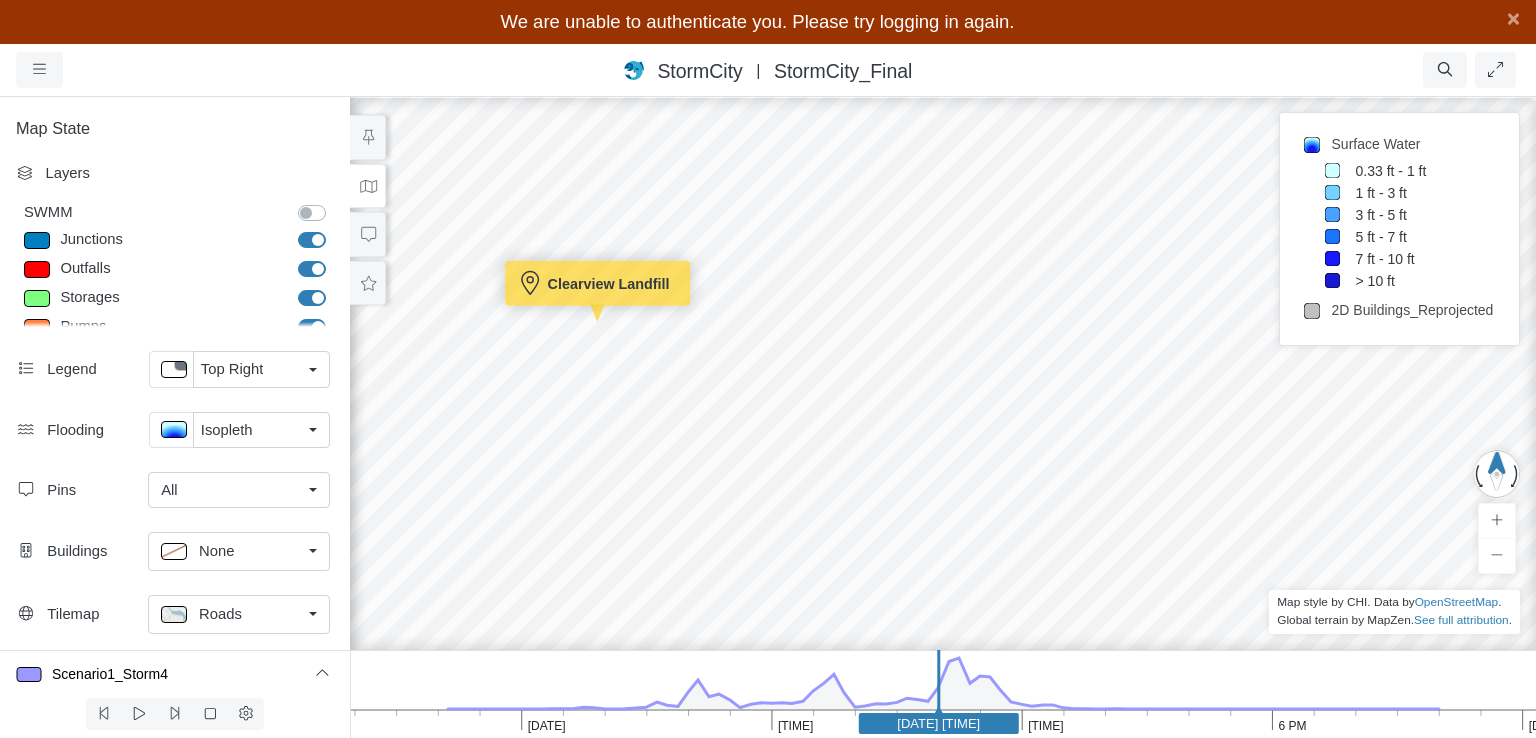 click on "None" at bounding box center [239, 490] 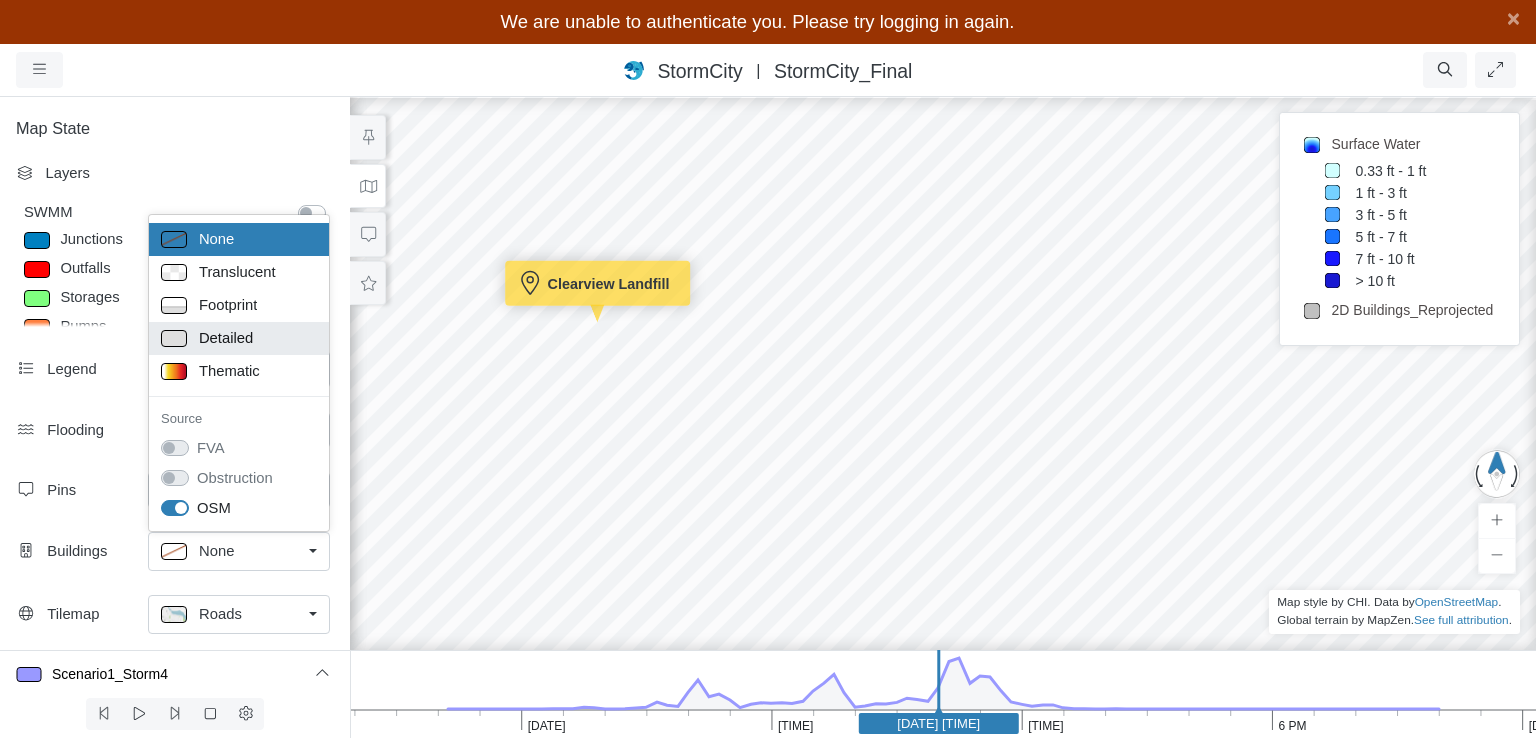 click on "Detailed" at bounding box center [239, 239] 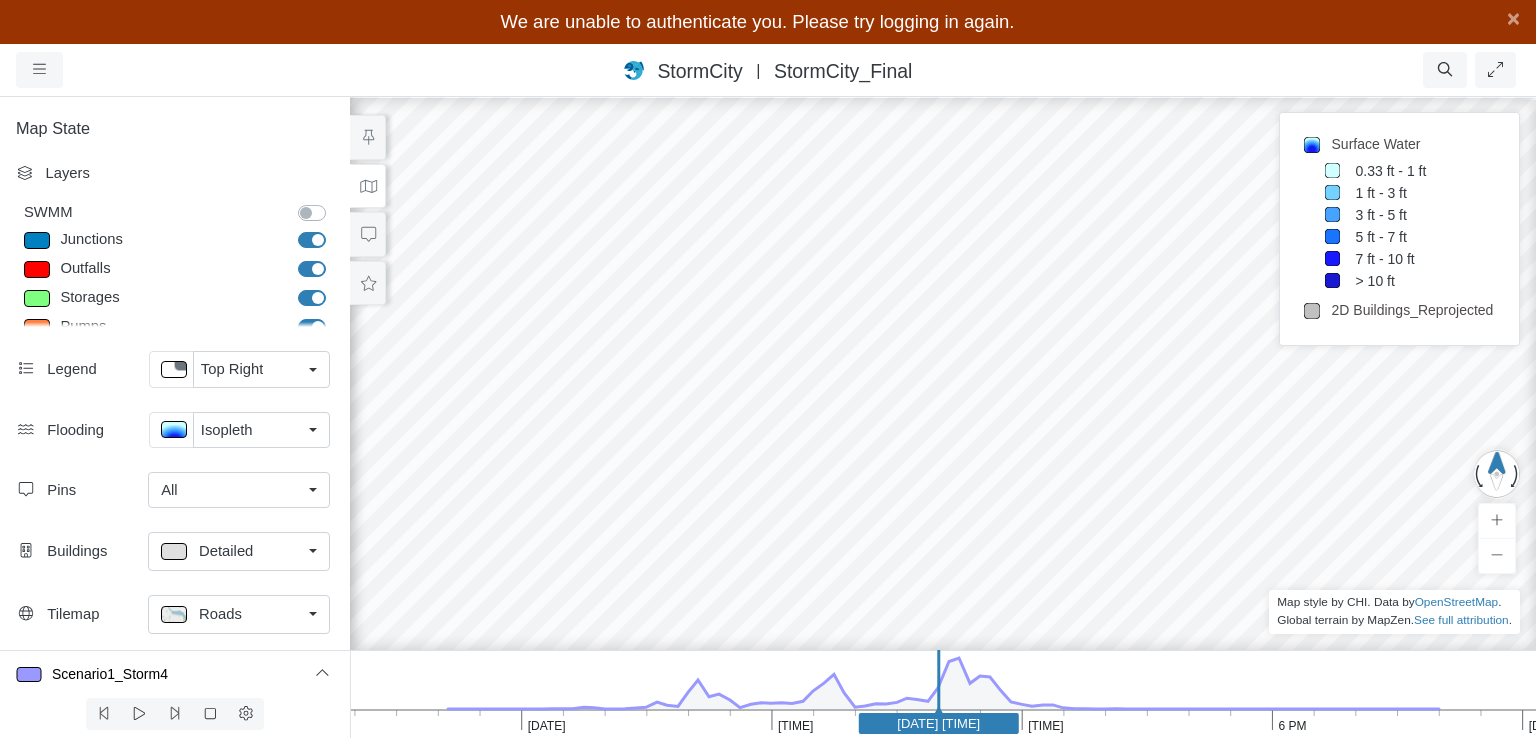 click on "Detailed" at bounding box center [231, 490] 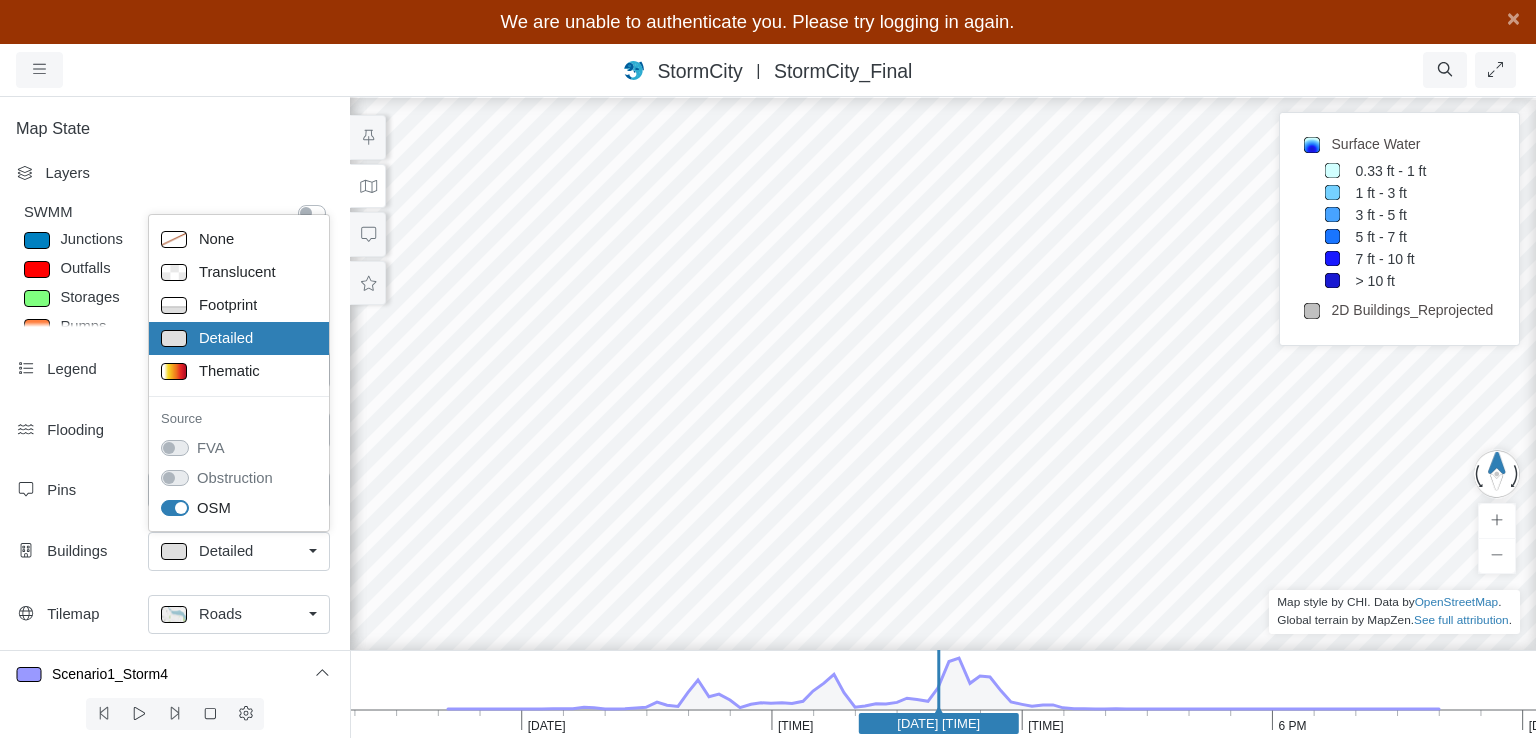 click on "Obstruction" at bounding box center [211, 448] 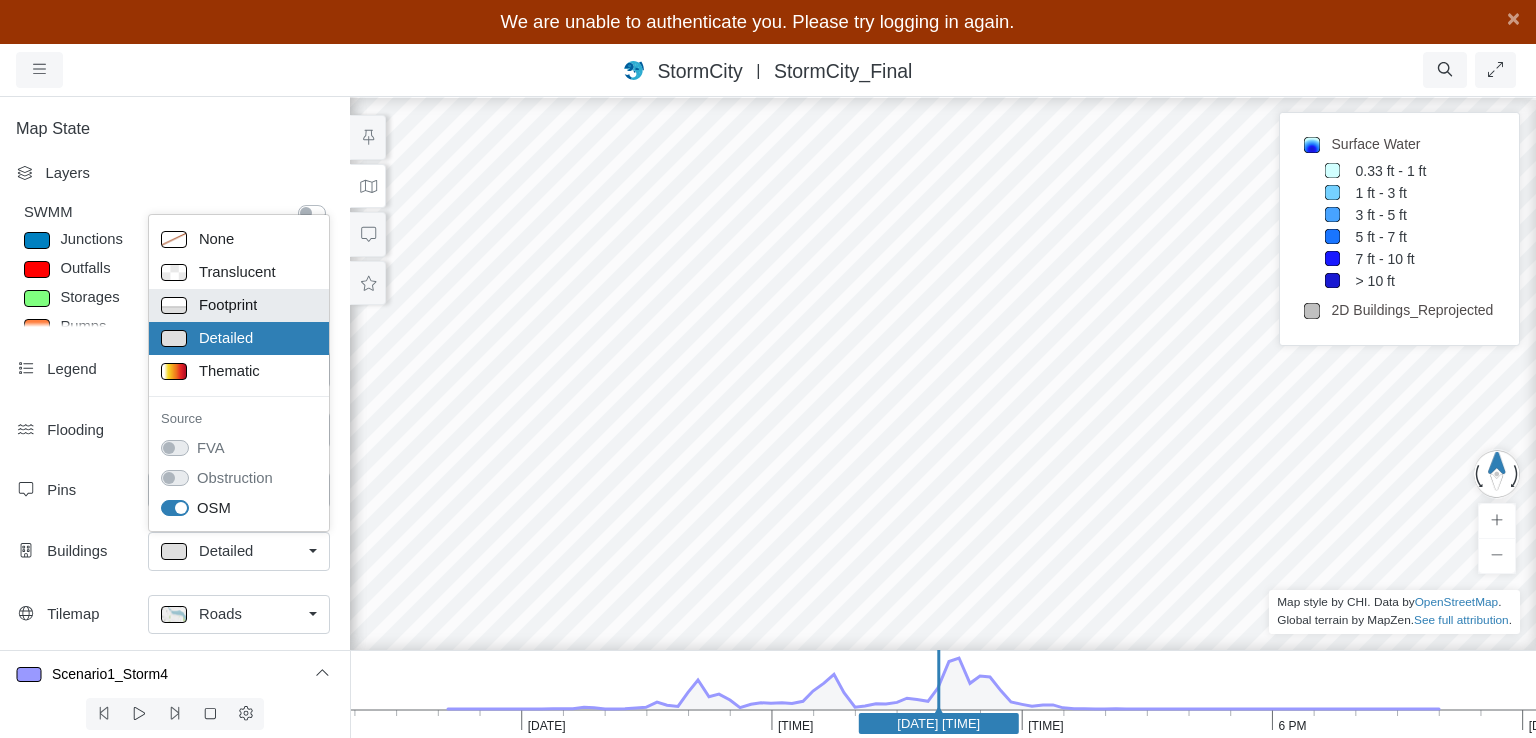 click on "Footprint" at bounding box center (216, 239) 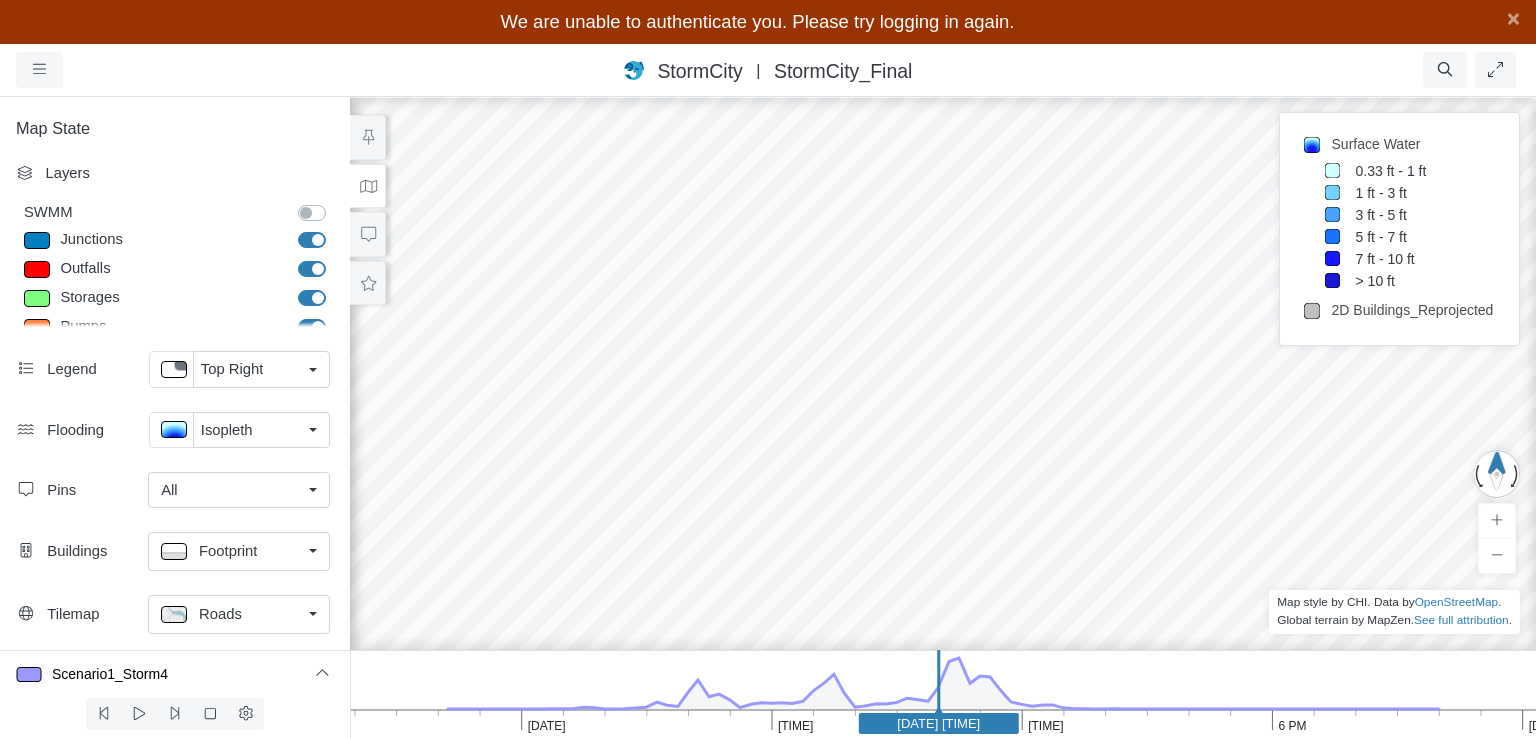 click on "Footprint" at bounding box center [239, 490] 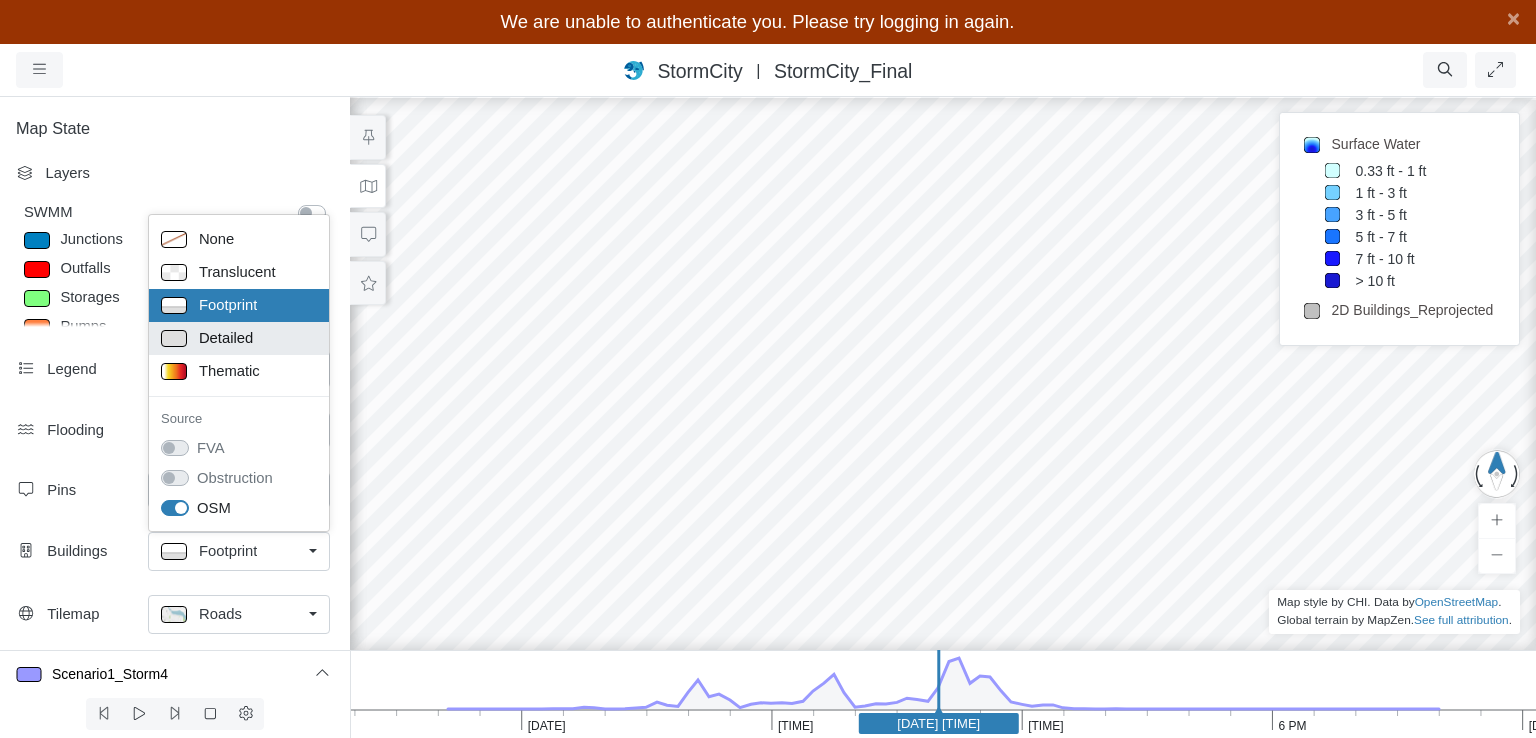 click on "Detailed" at bounding box center [239, 239] 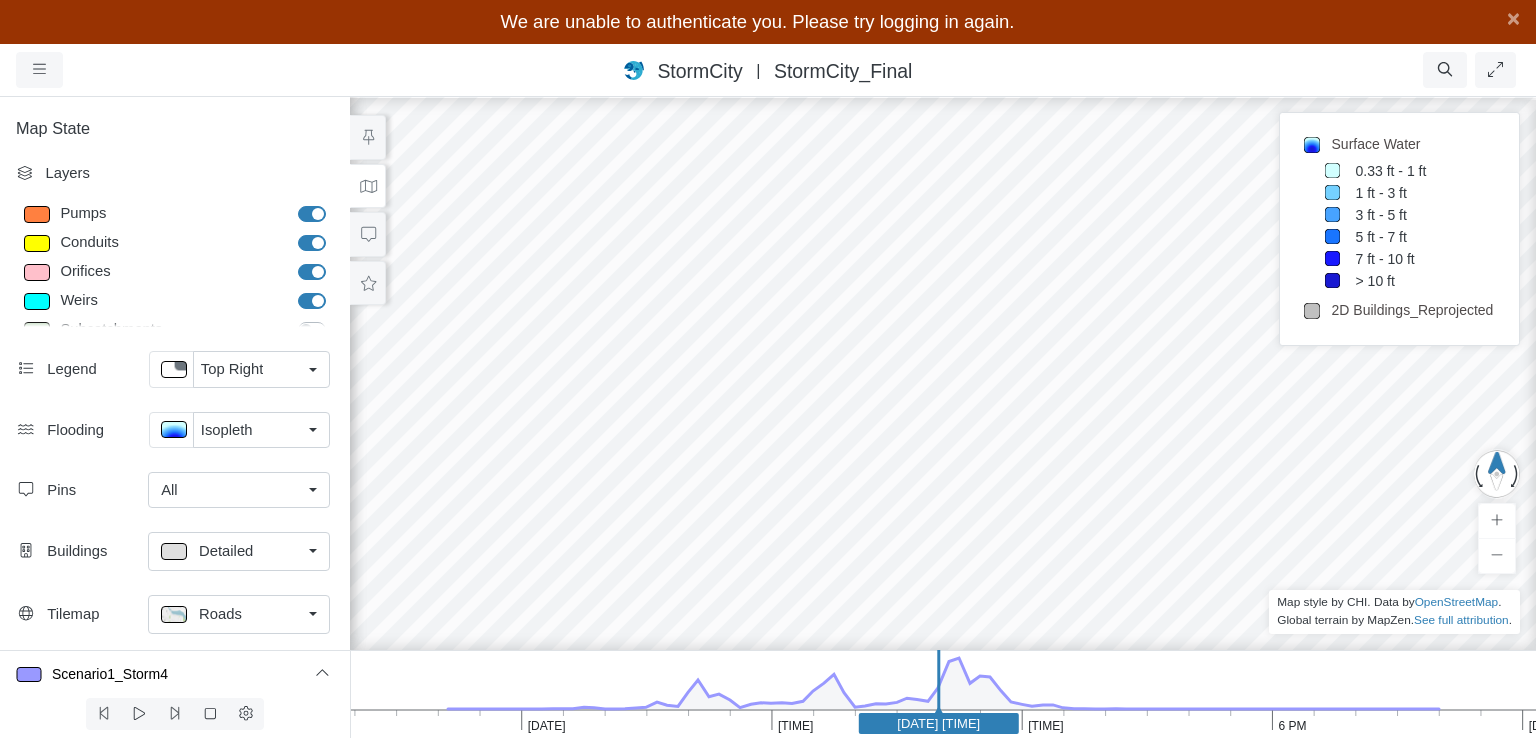 scroll, scrollTop: 213, scrollLeft: 0, axis: vertical 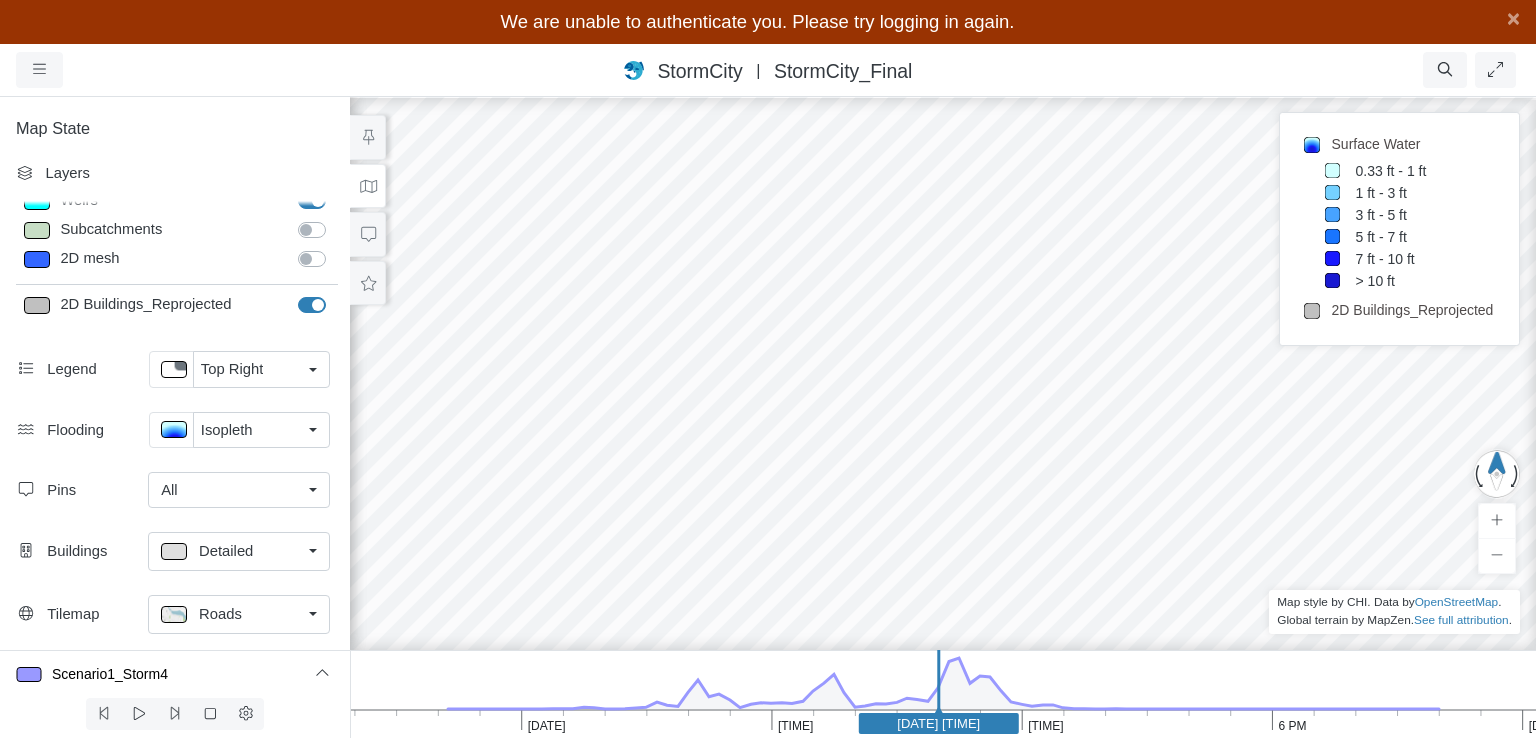 click on "2D Buildings_Reprojected" at bounding box center (334, 294) 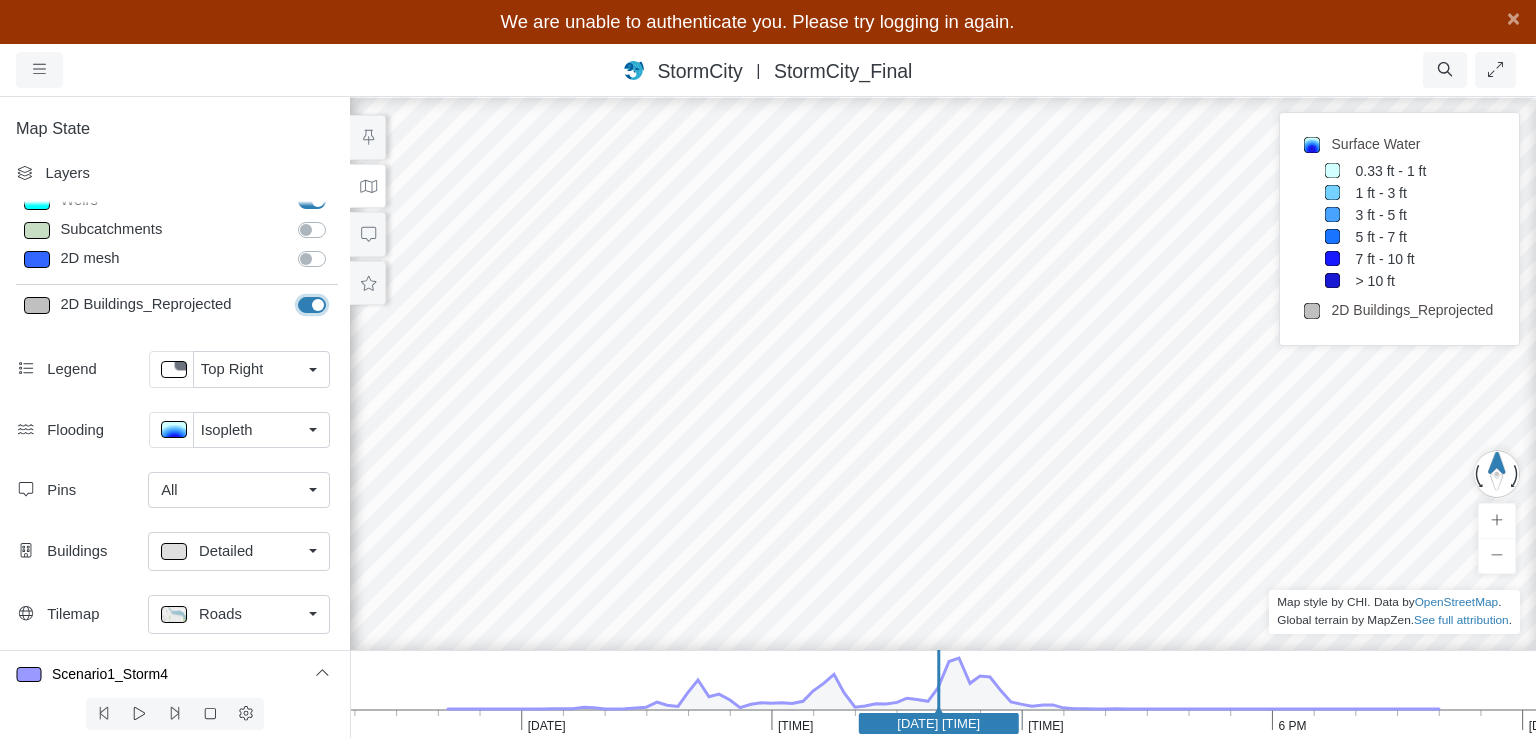 click on "2D Buildings_Reprojected" at bounding box center [306, 303] 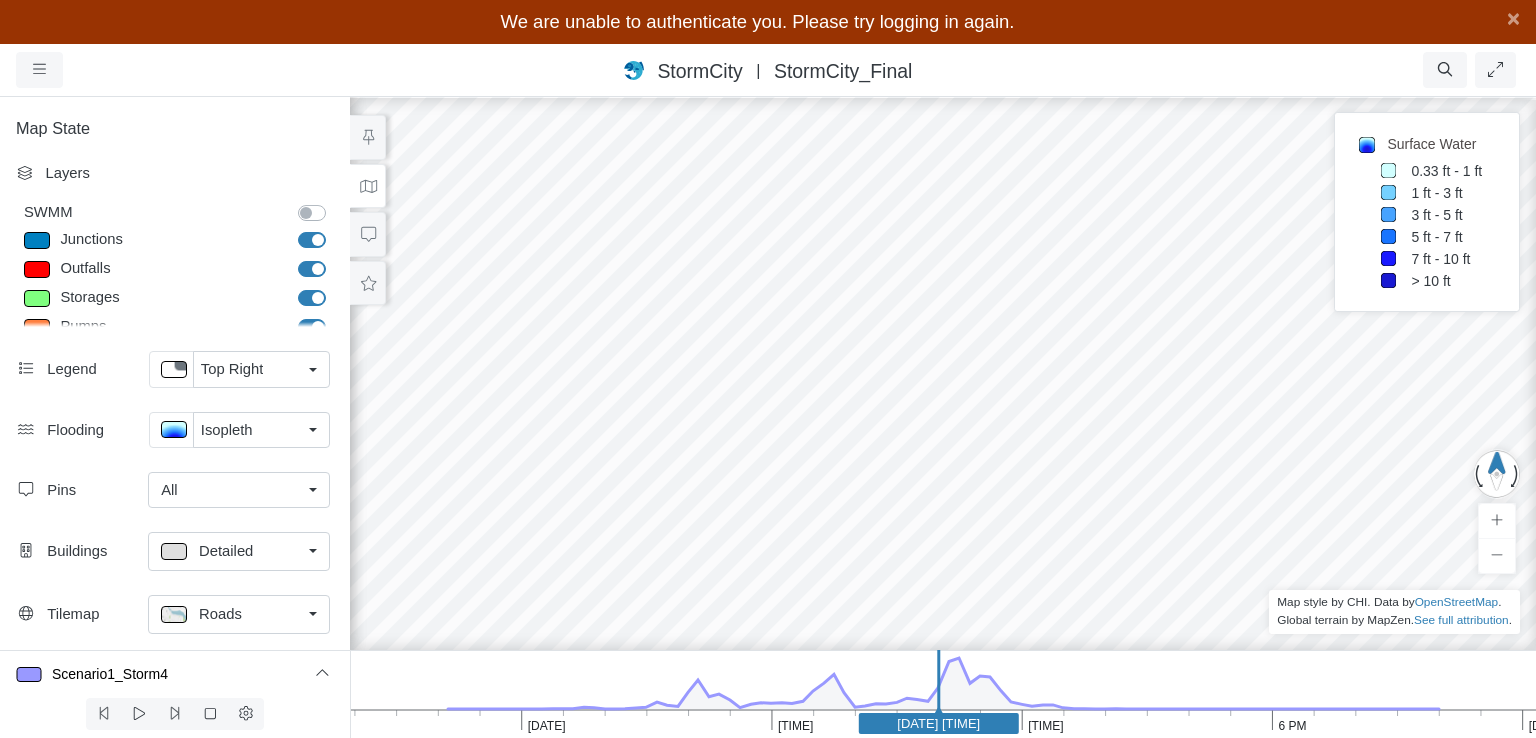 scroll, scrollTop: 213, scrollLeft: 0, axis: vertical 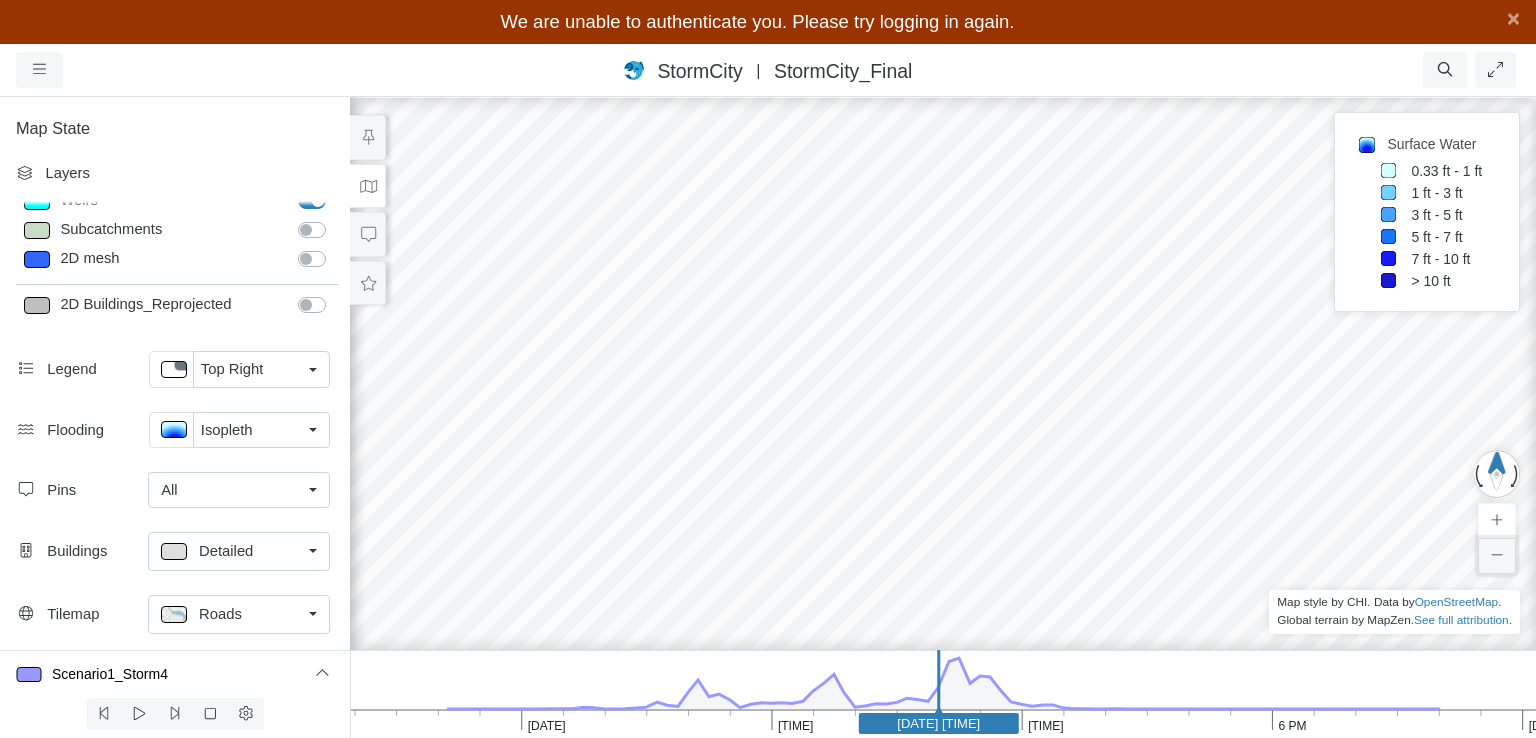 click at bounding box center (1497, 555) 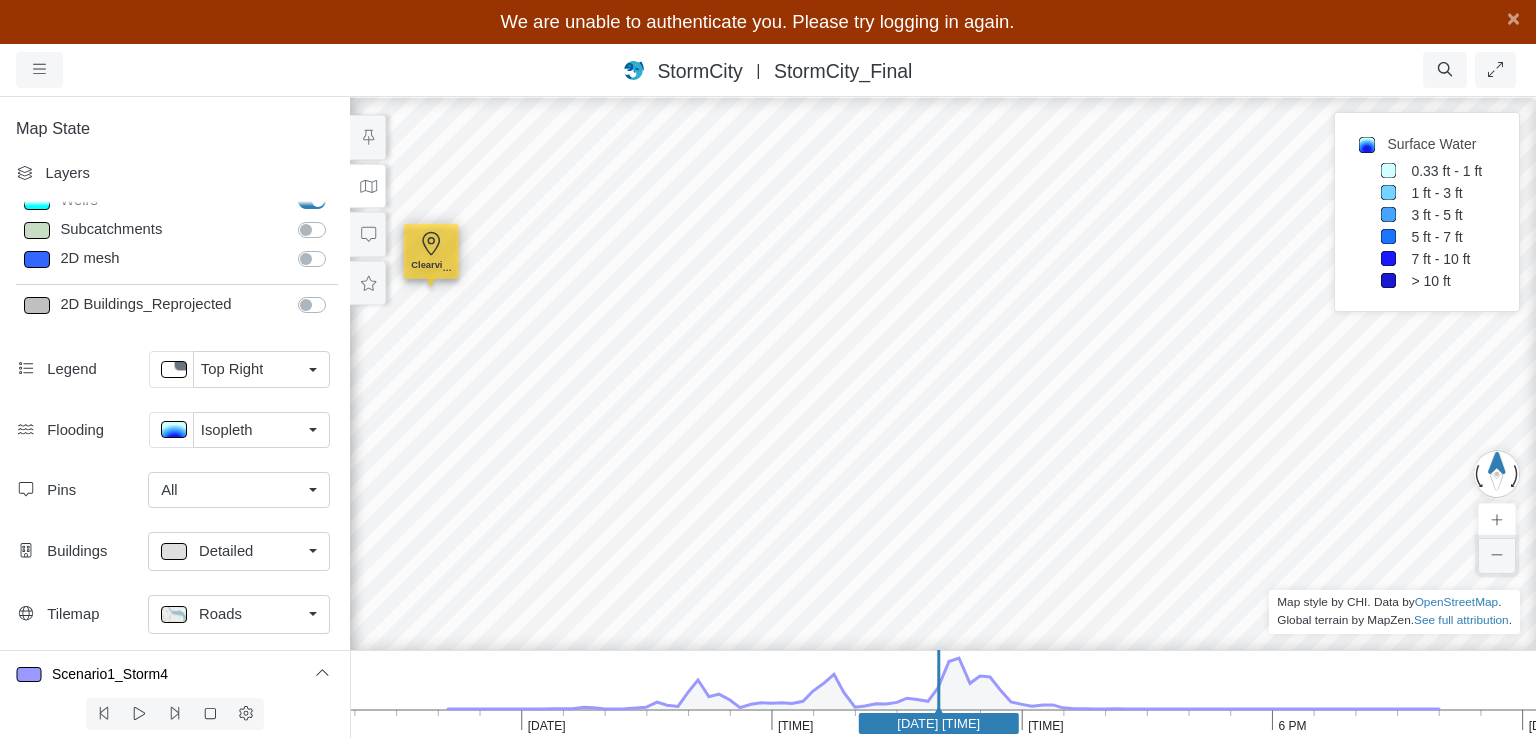 click at bounding box center [1497, 555] 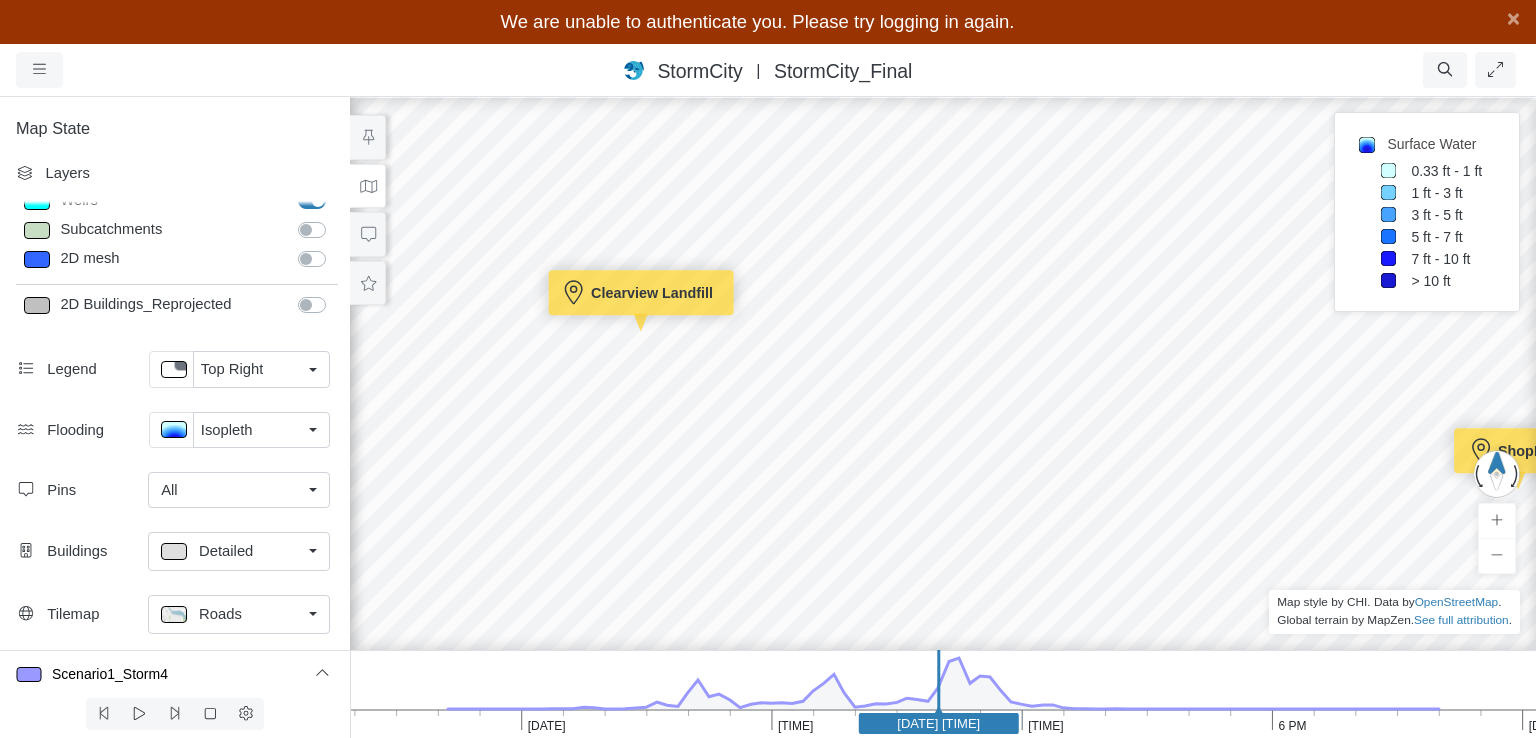 click on "Detailed" at bounding box center (239, 490) 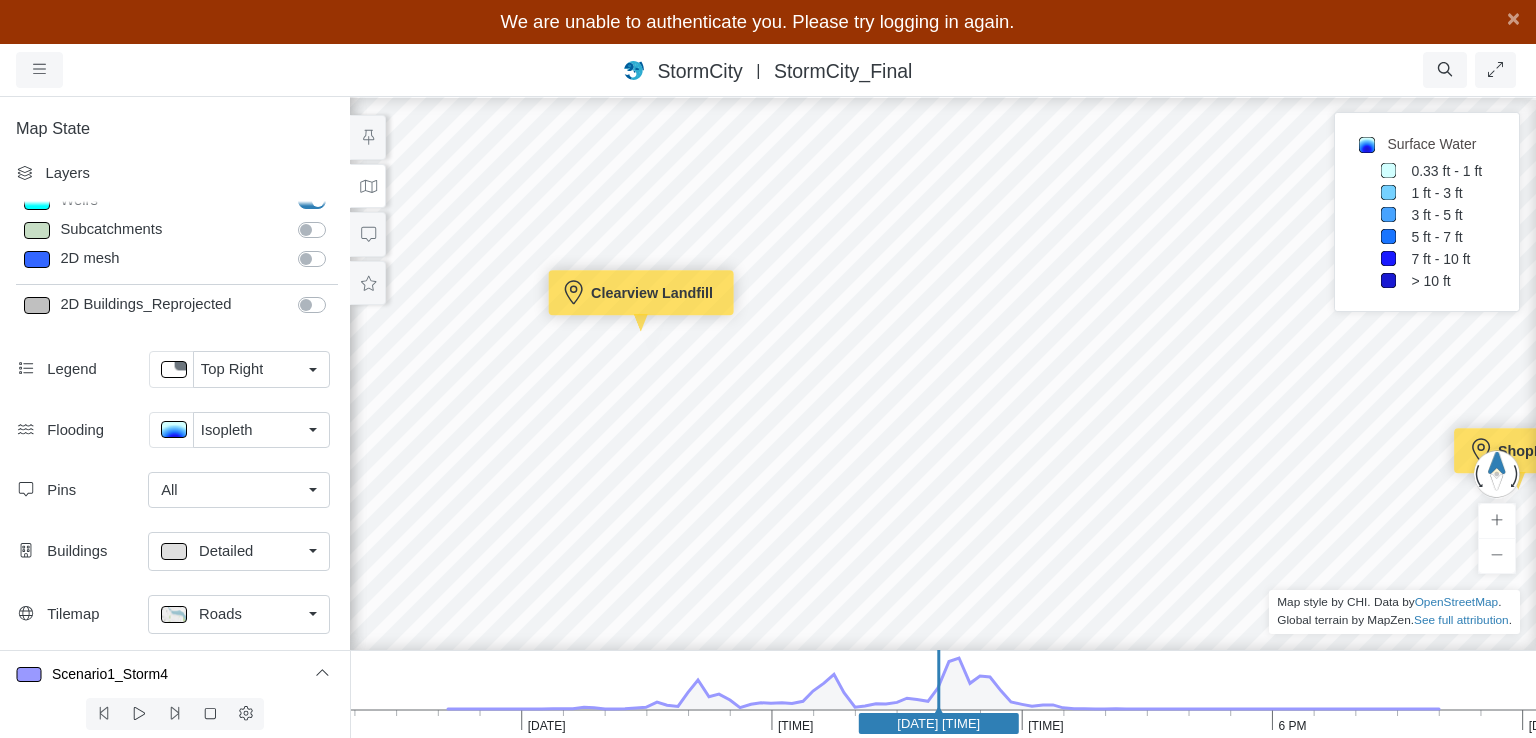 click on "Detailed" at bounding box center (239, 490) 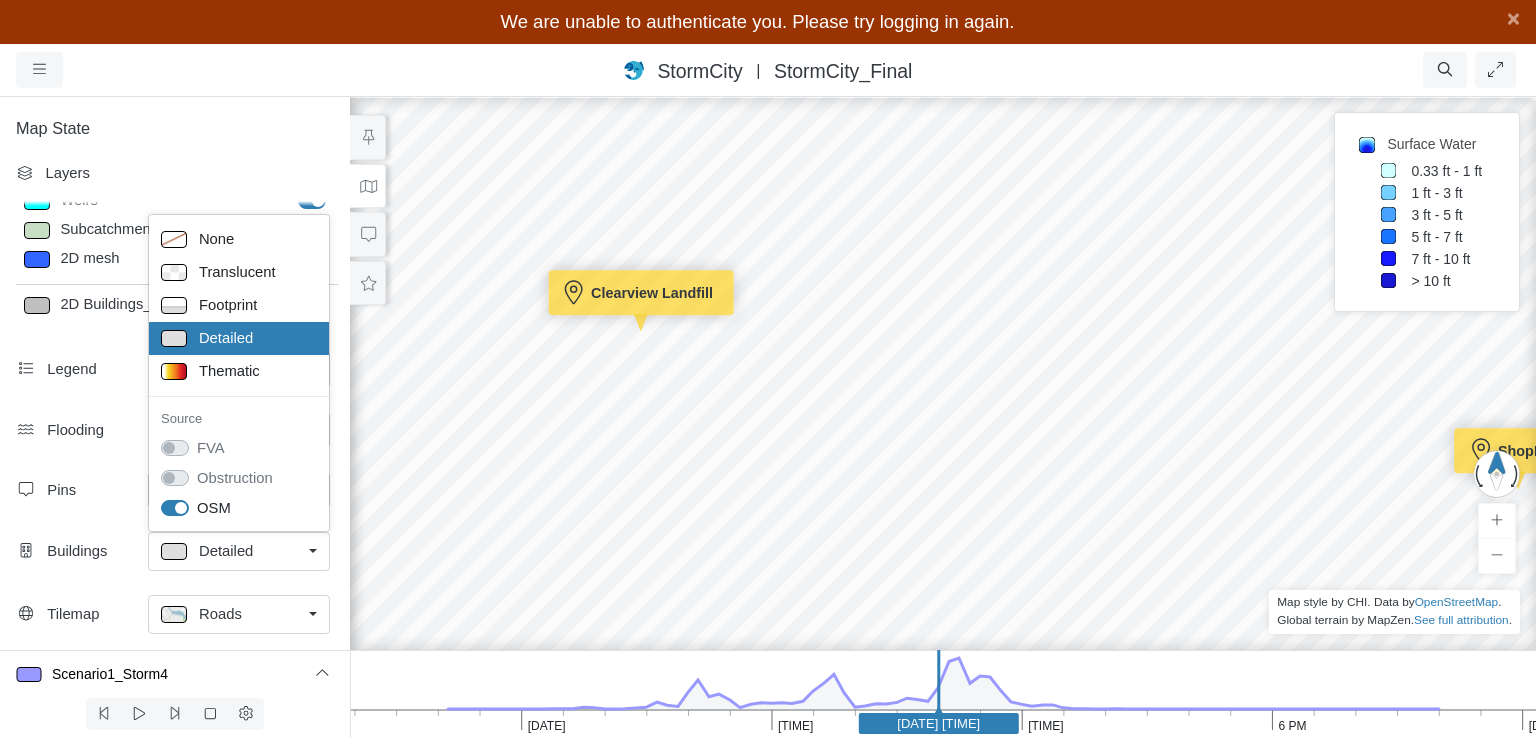 click on "Detailed" at bounding box center [239, 551] 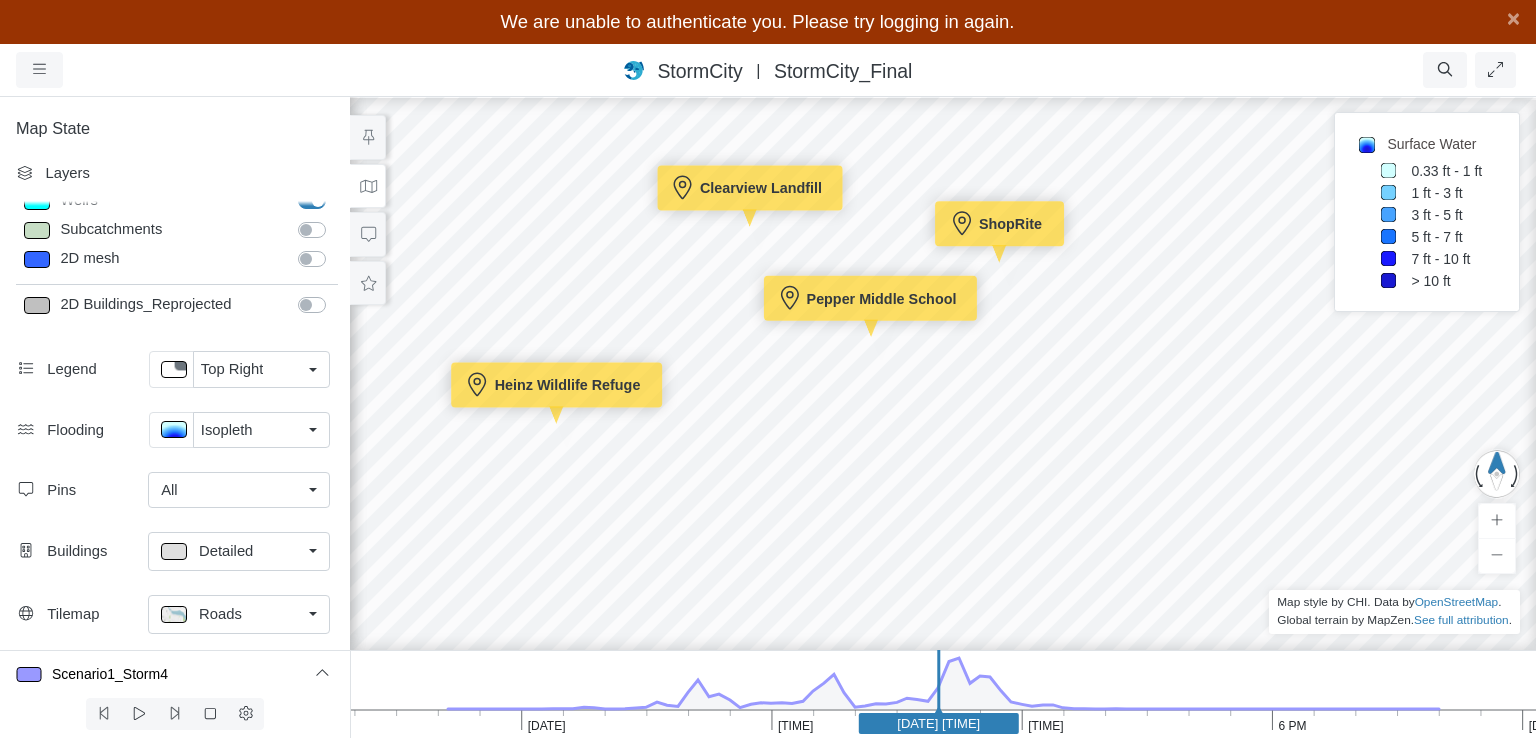 drag, startPoint x: 1073, startPoint y: 514, endPoint x: 958, endPoint y: 300, distance: 242.94238 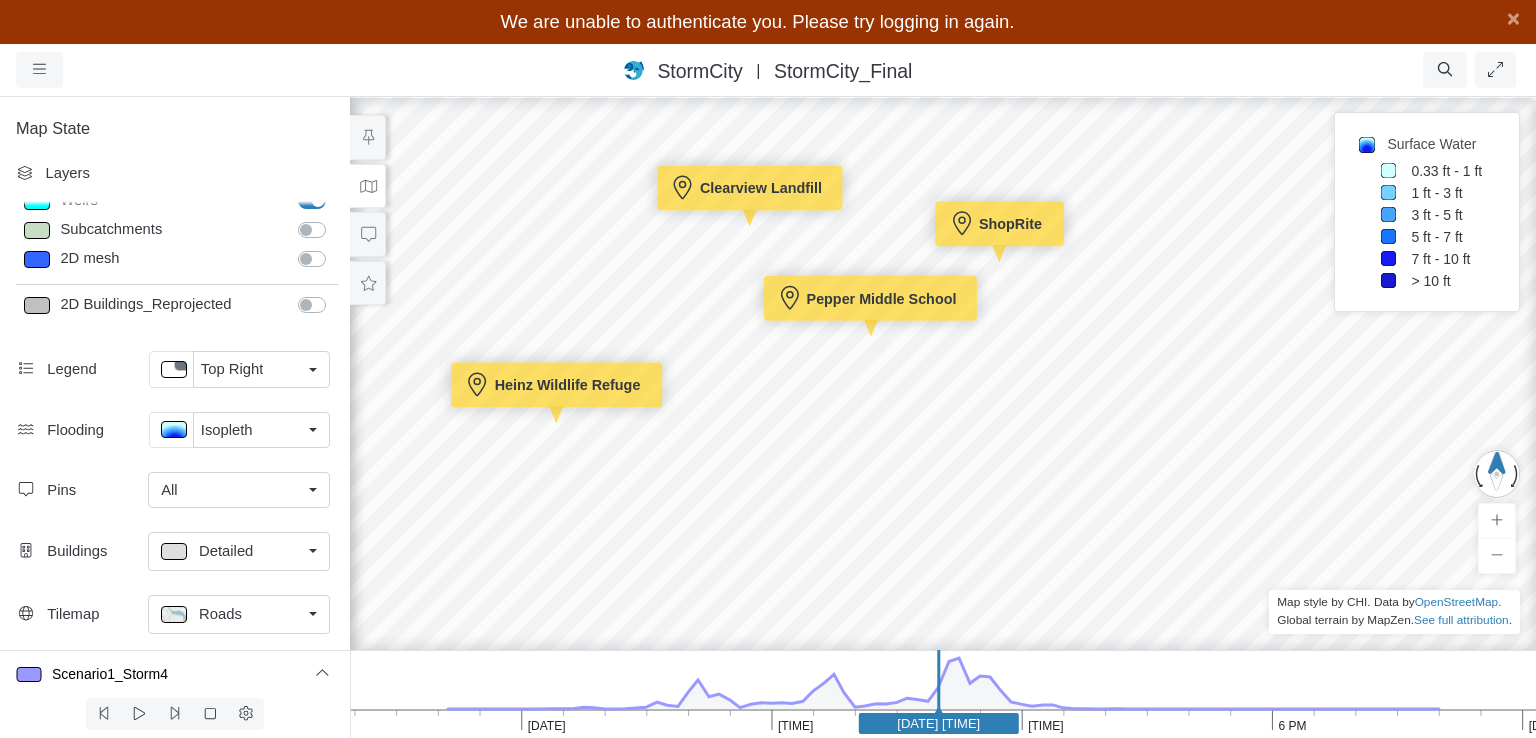 click on "Entity or function does not exist in this scenario.
[LOCATION]
Entity or function does not exist in this scenario.
[LOCATION]
Entity or function does not exist in this scenario.
[LOCATION]" at bounding box center (943, 394) 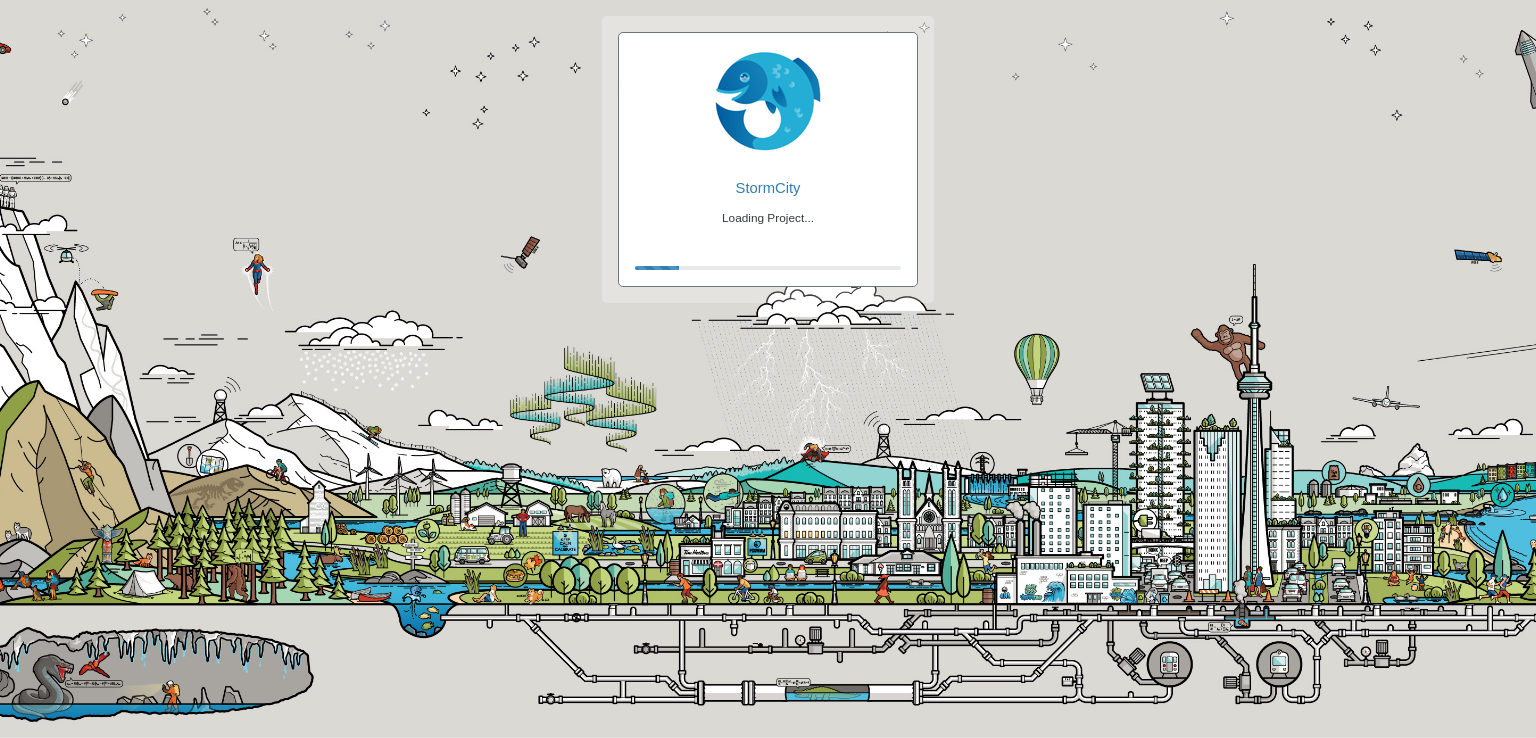 scroll, scrollTop: 0, scrollLeft: 0, axis: both 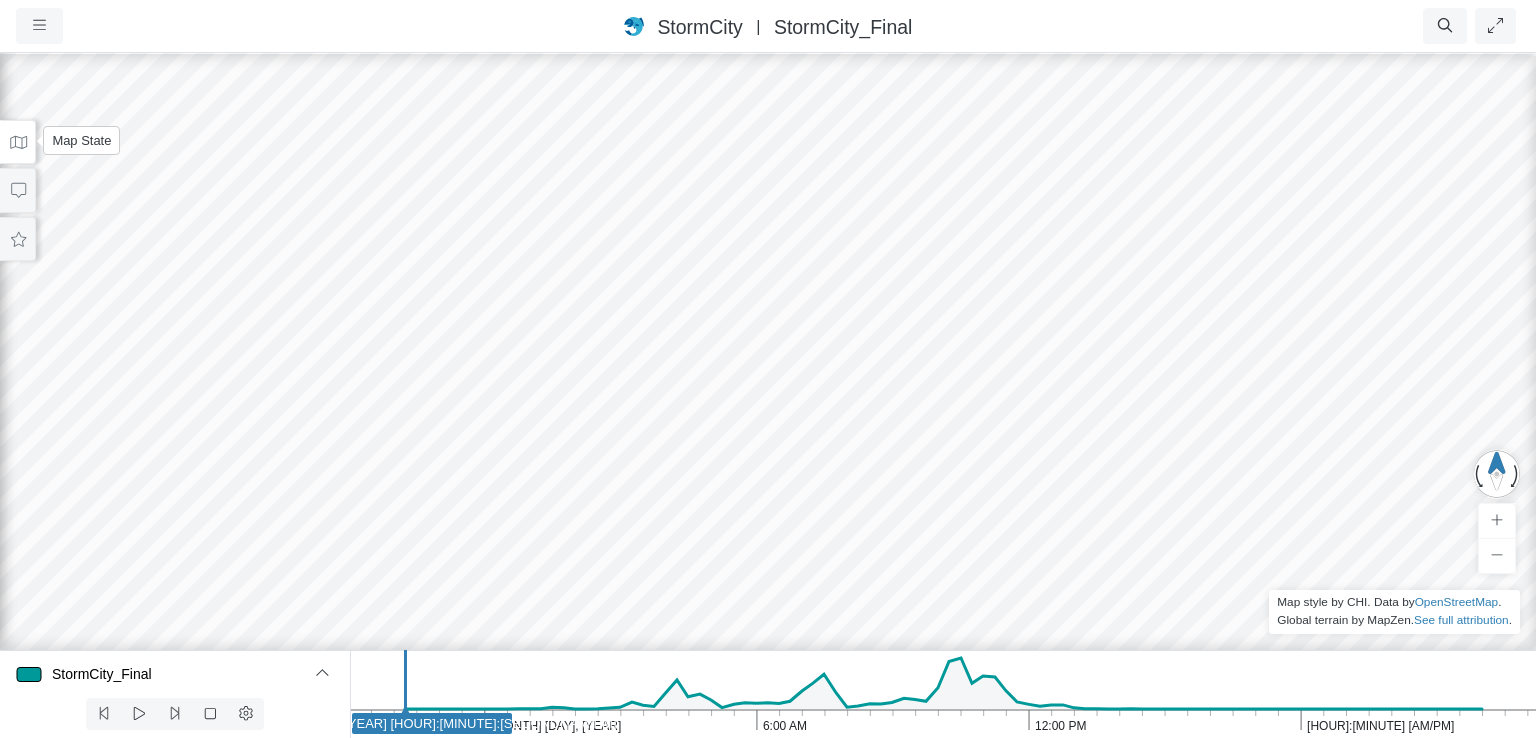 click at bounding box center [18, 142] 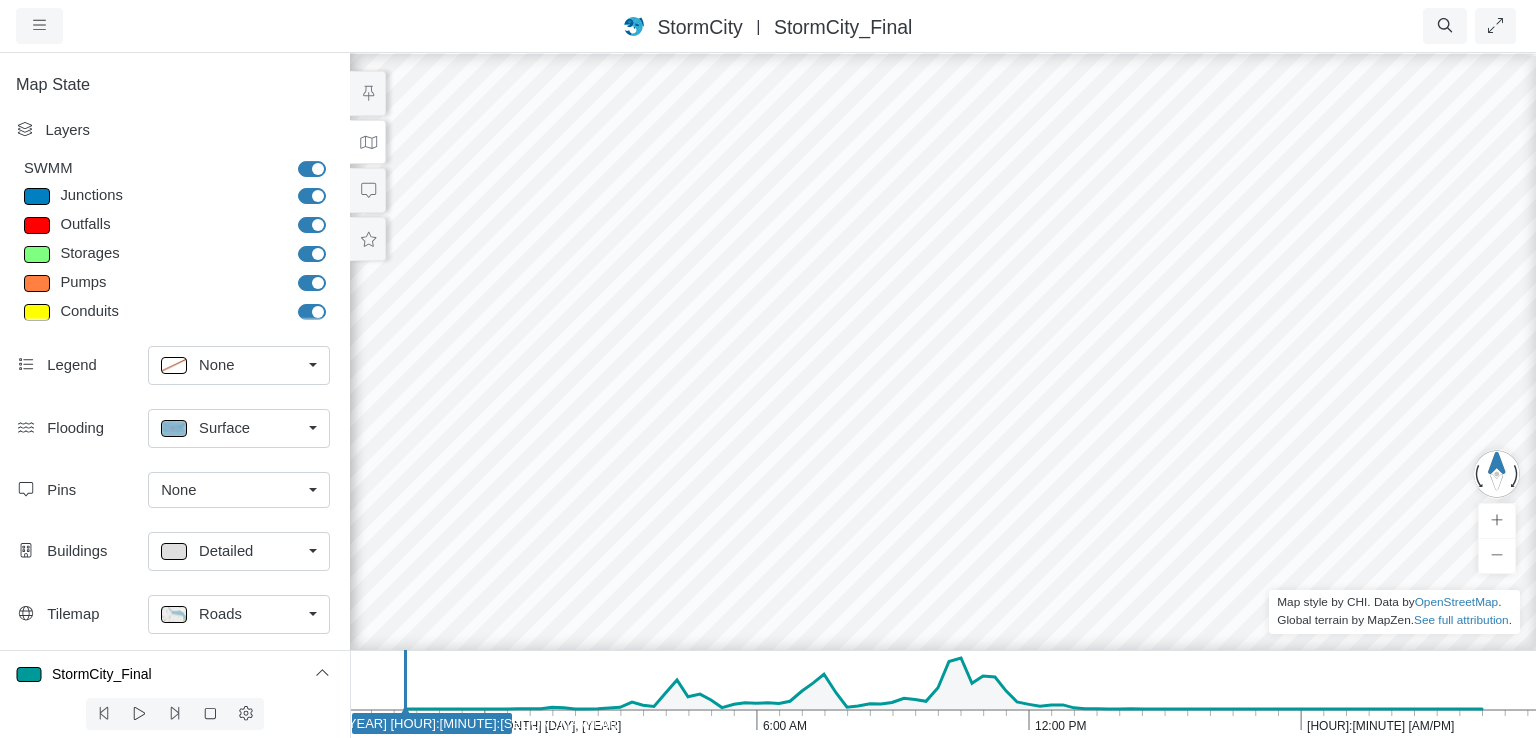 click on "SWMM" at bounding box center (334, 158) 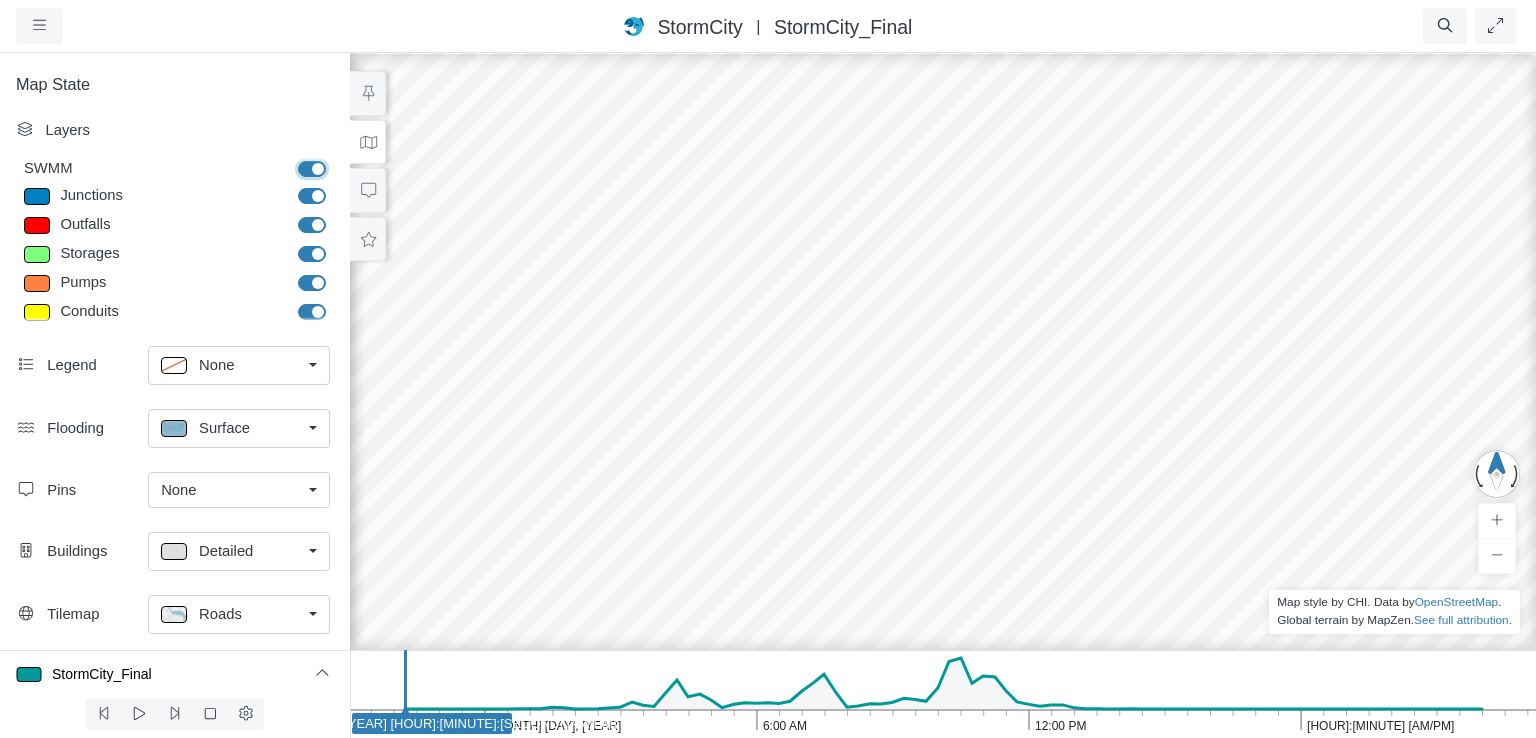 click on "SWMM" at bounding box center [306, 167] 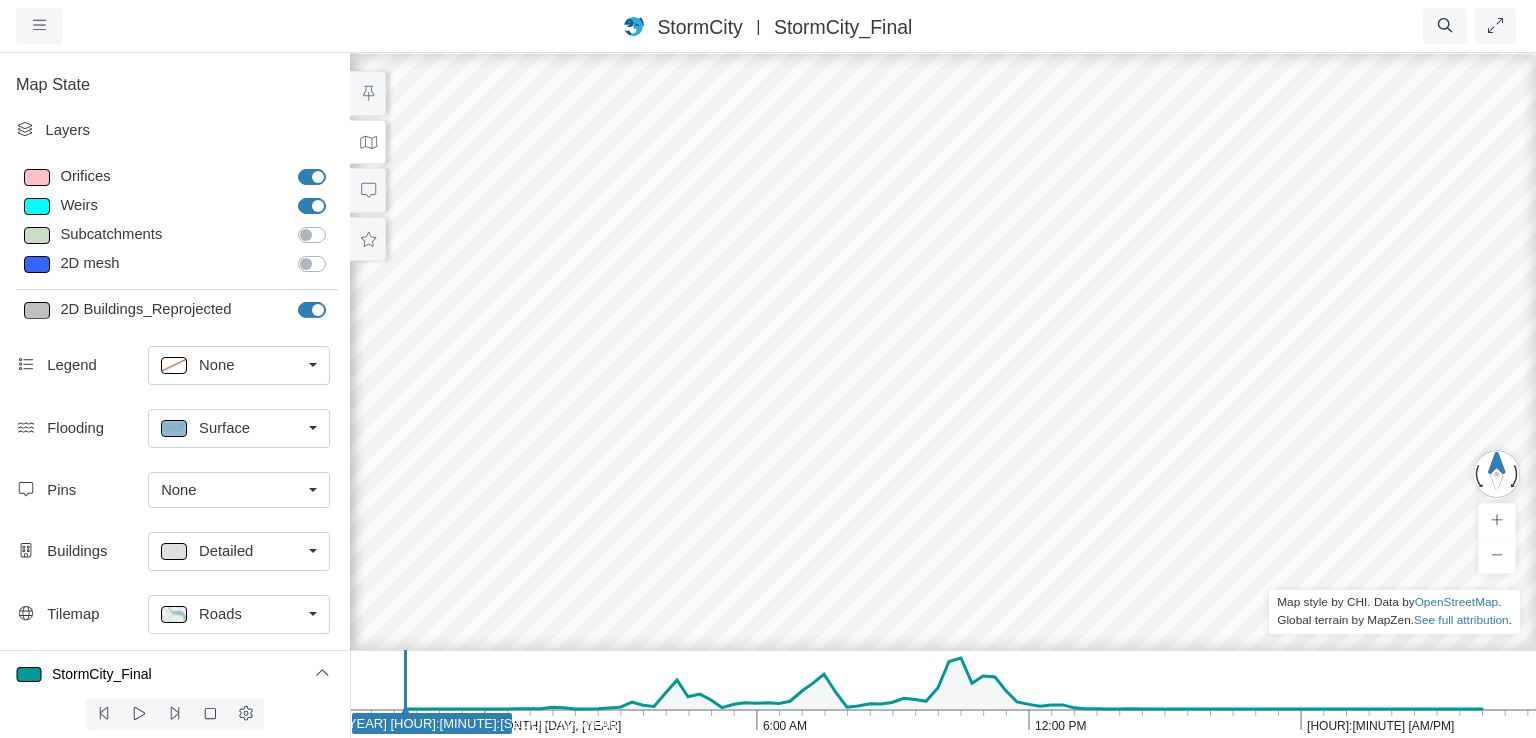 scroll, scrollTop: 176, scrollLeft: 0, axis: vertical 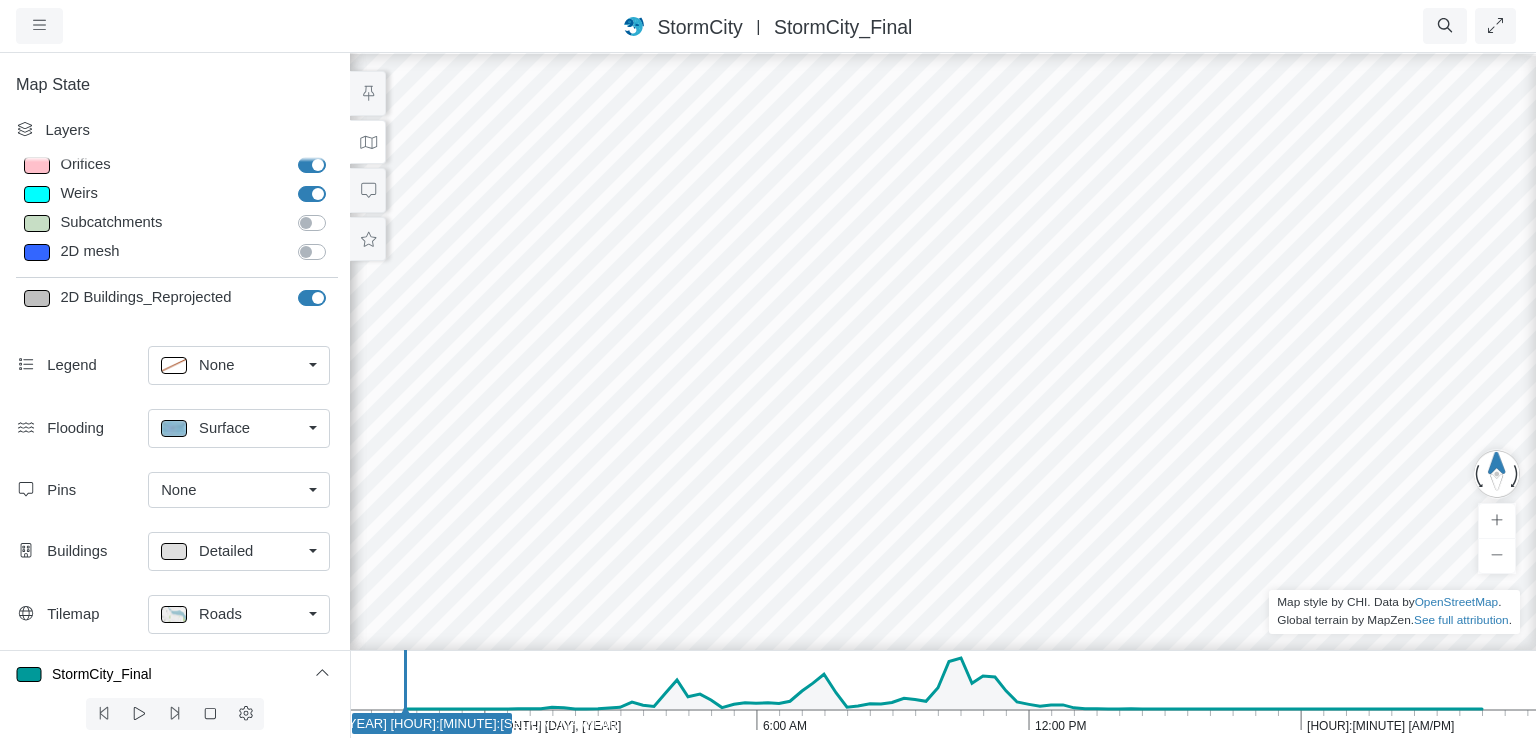 drag, startPoint x: 644, startPoint y: 339, endPoint x: 668, endPoint y: 66, distance: 274.05292 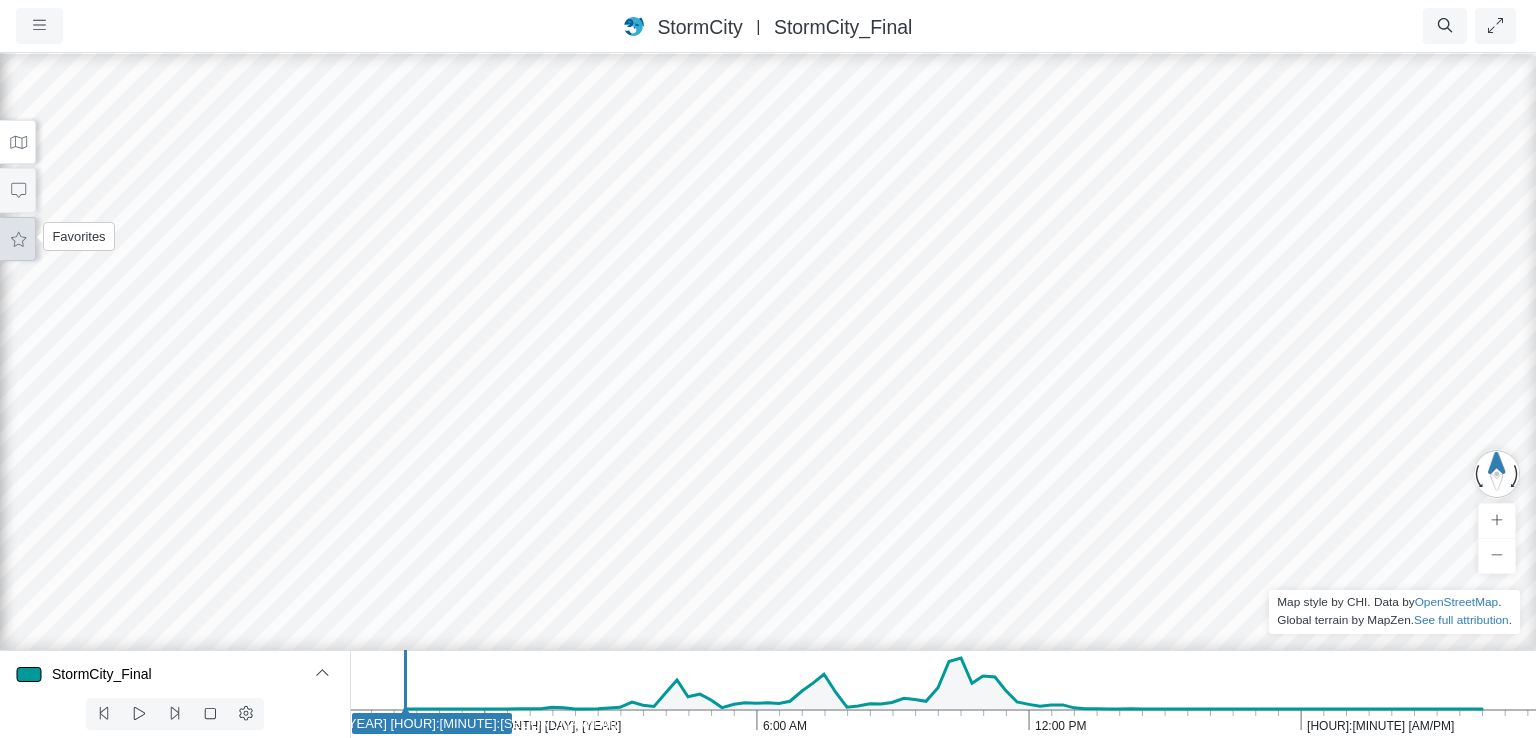 click at bounding box center [18, 239] 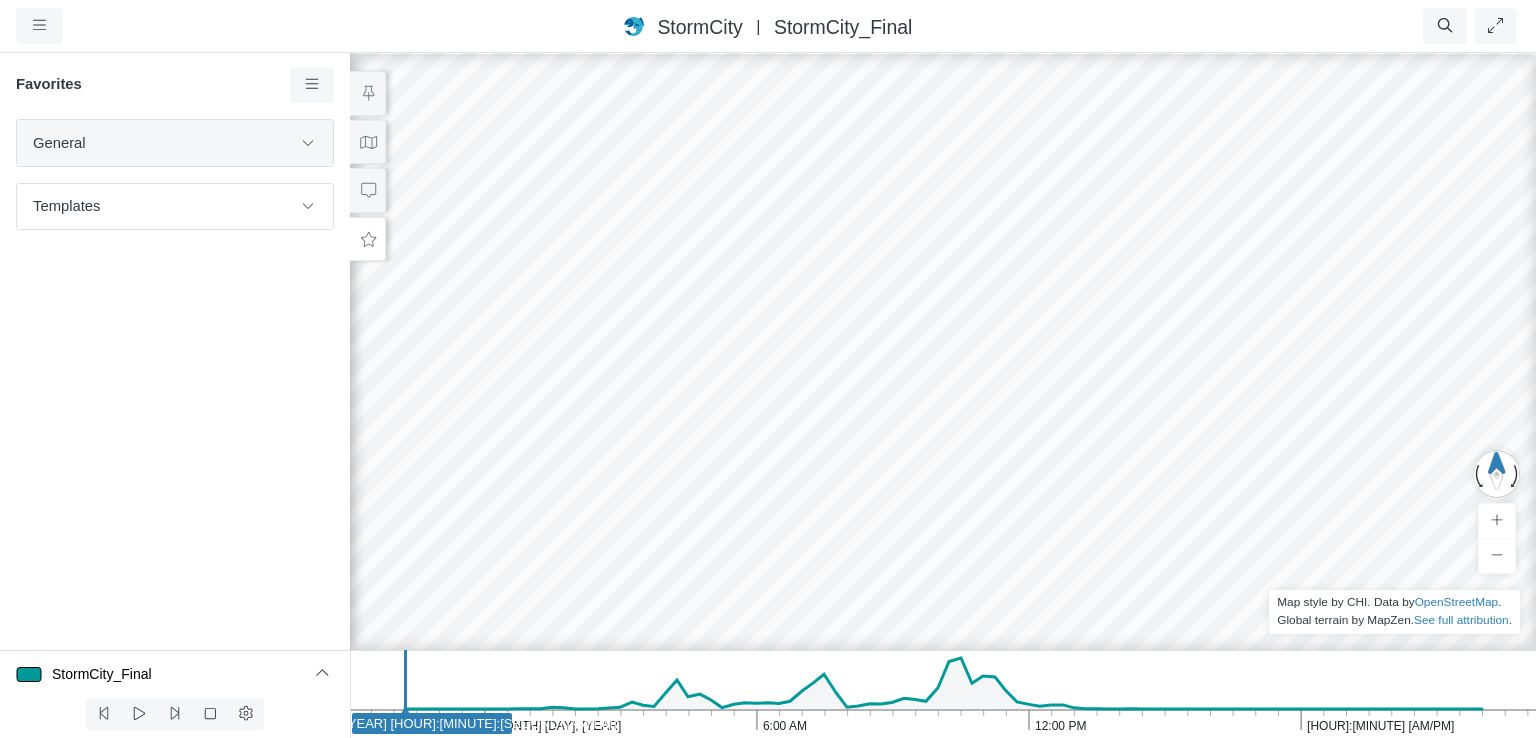 click on "General" at bounding box center (162, 143) 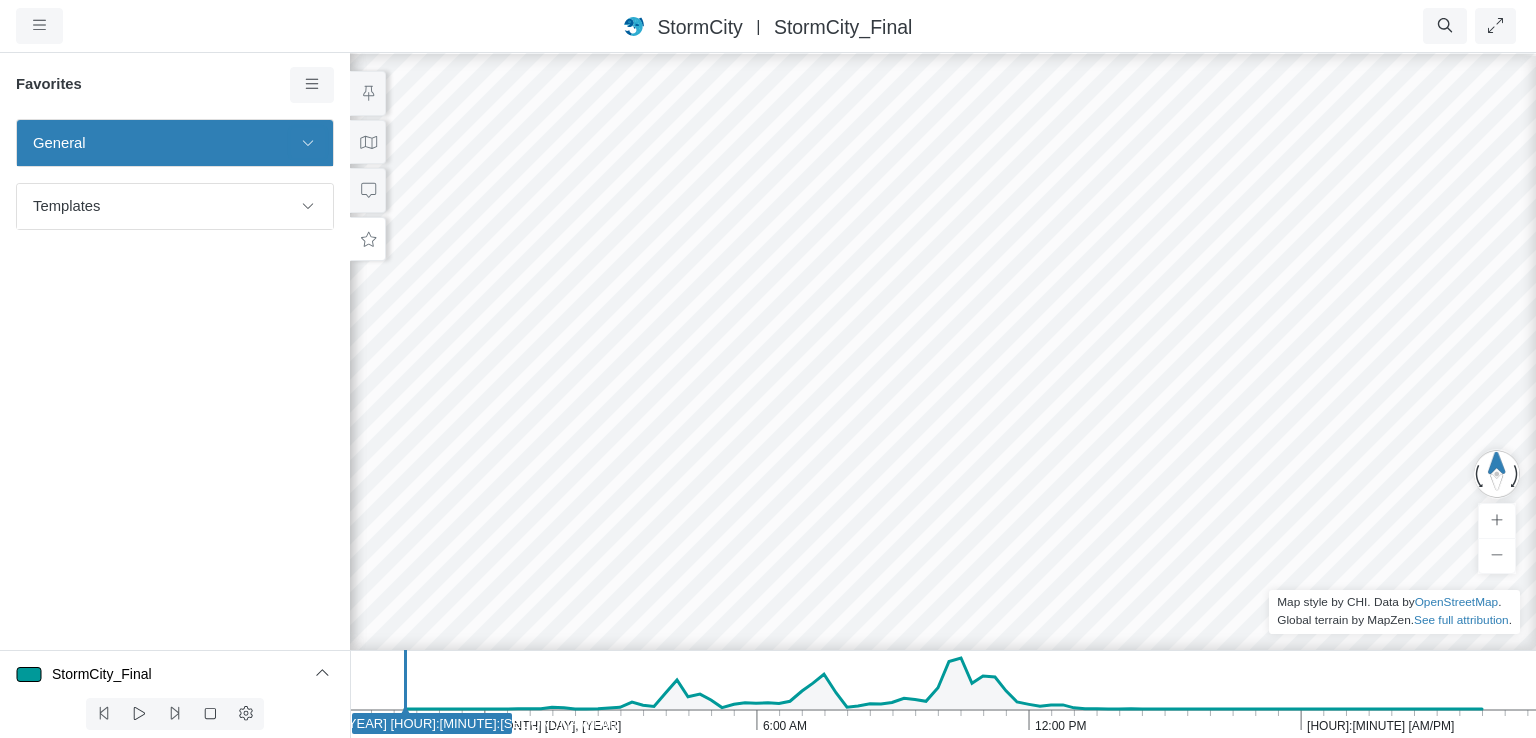 click at bounding box center [308, 142] 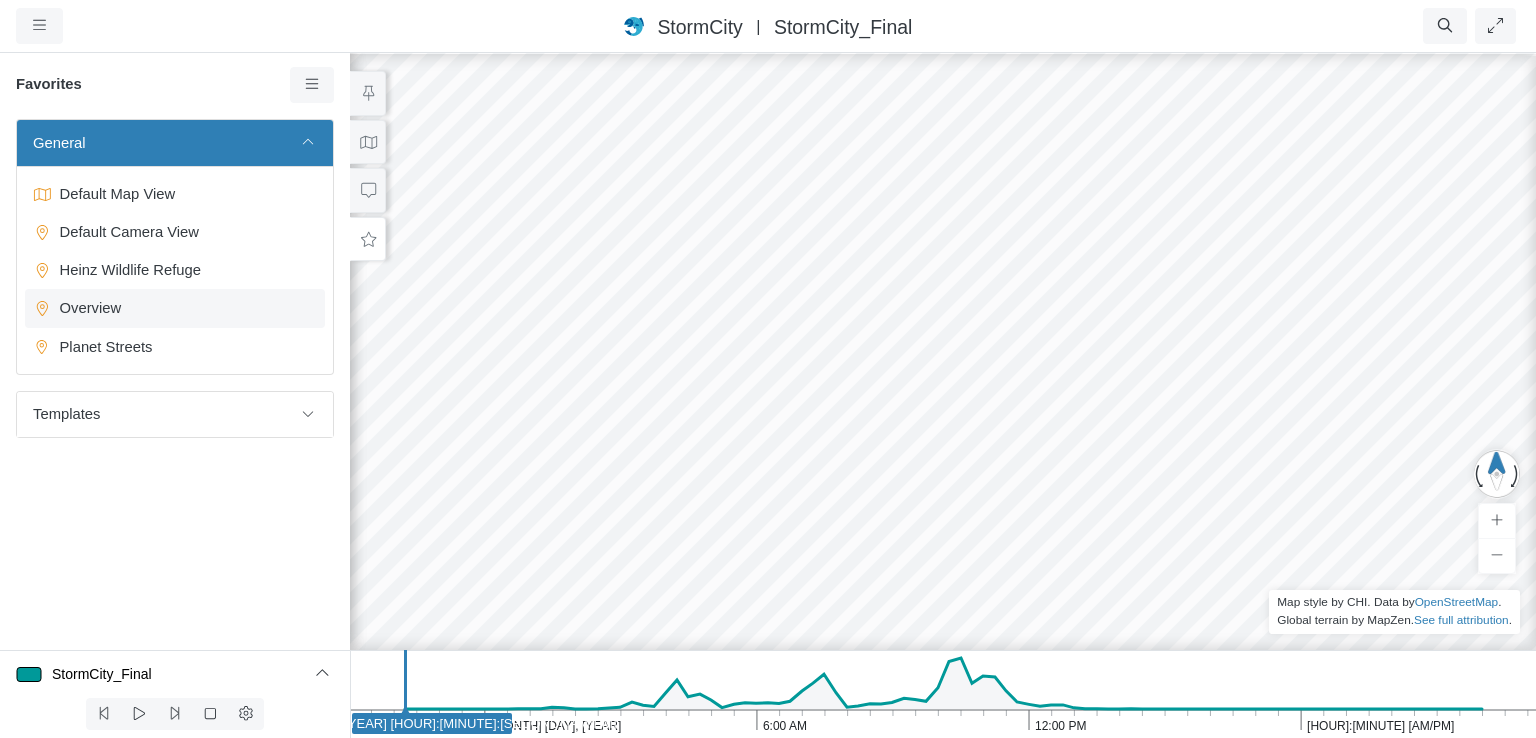 click on "Overview" at bounding box center [177, 194] 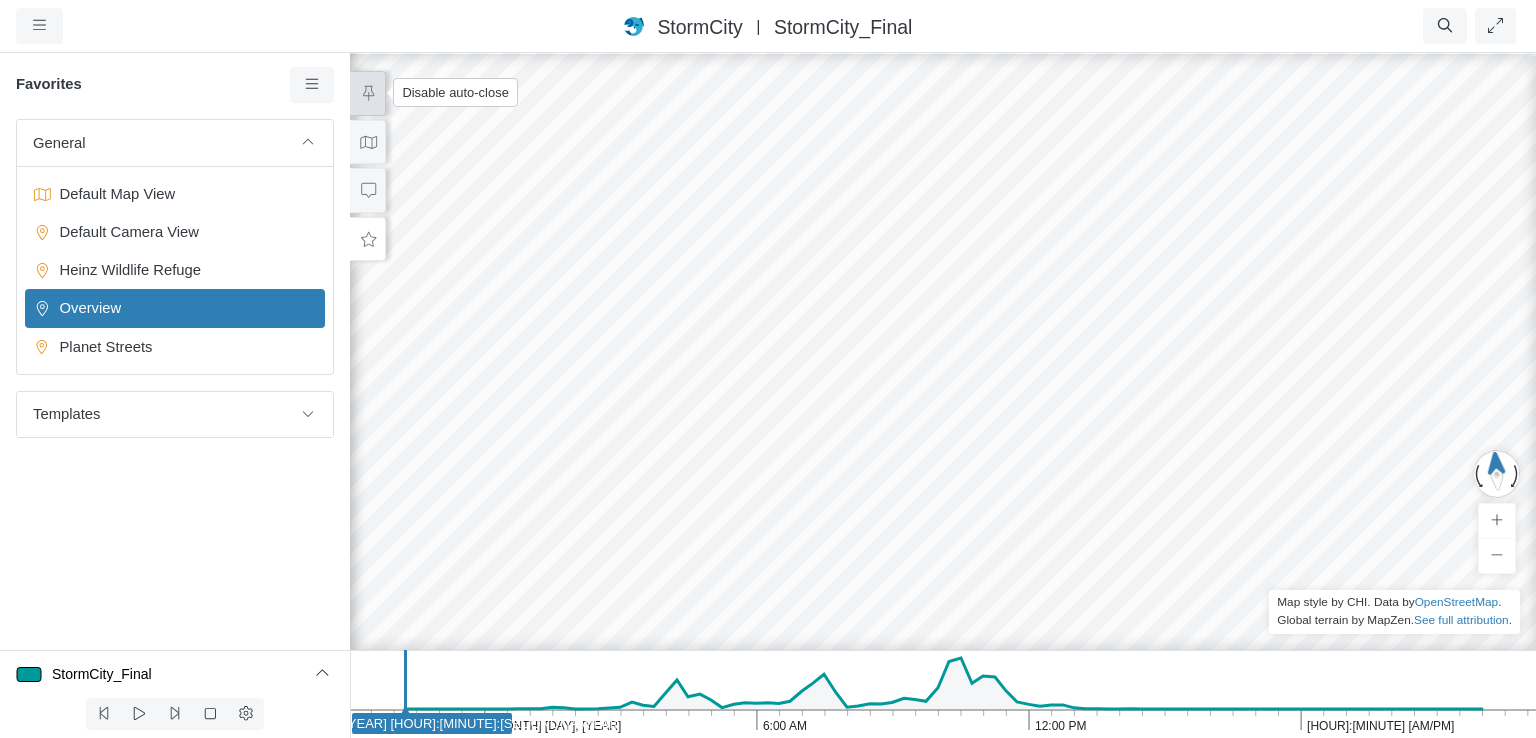 click at bounding box center (368, 93) 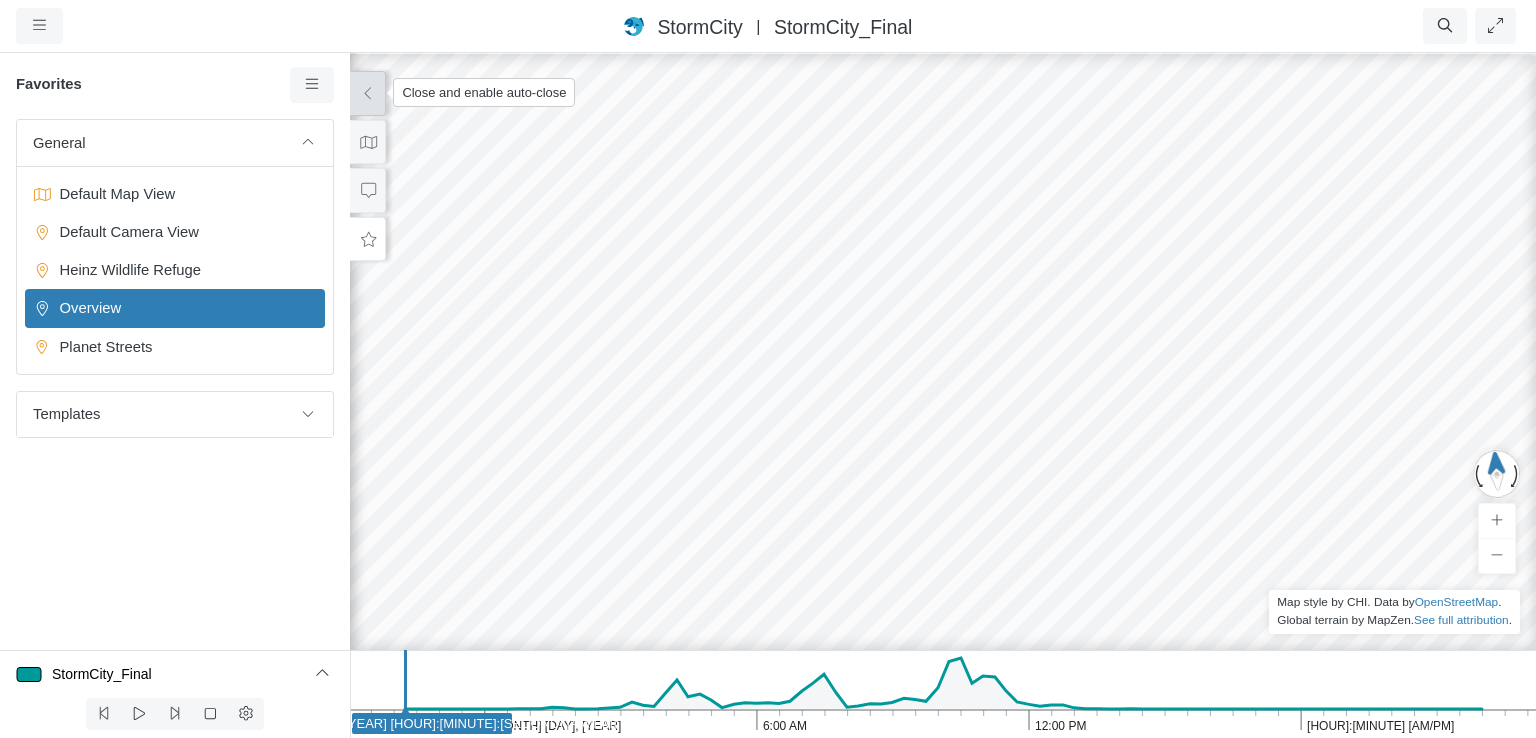 click at bounding box center (368, 93) 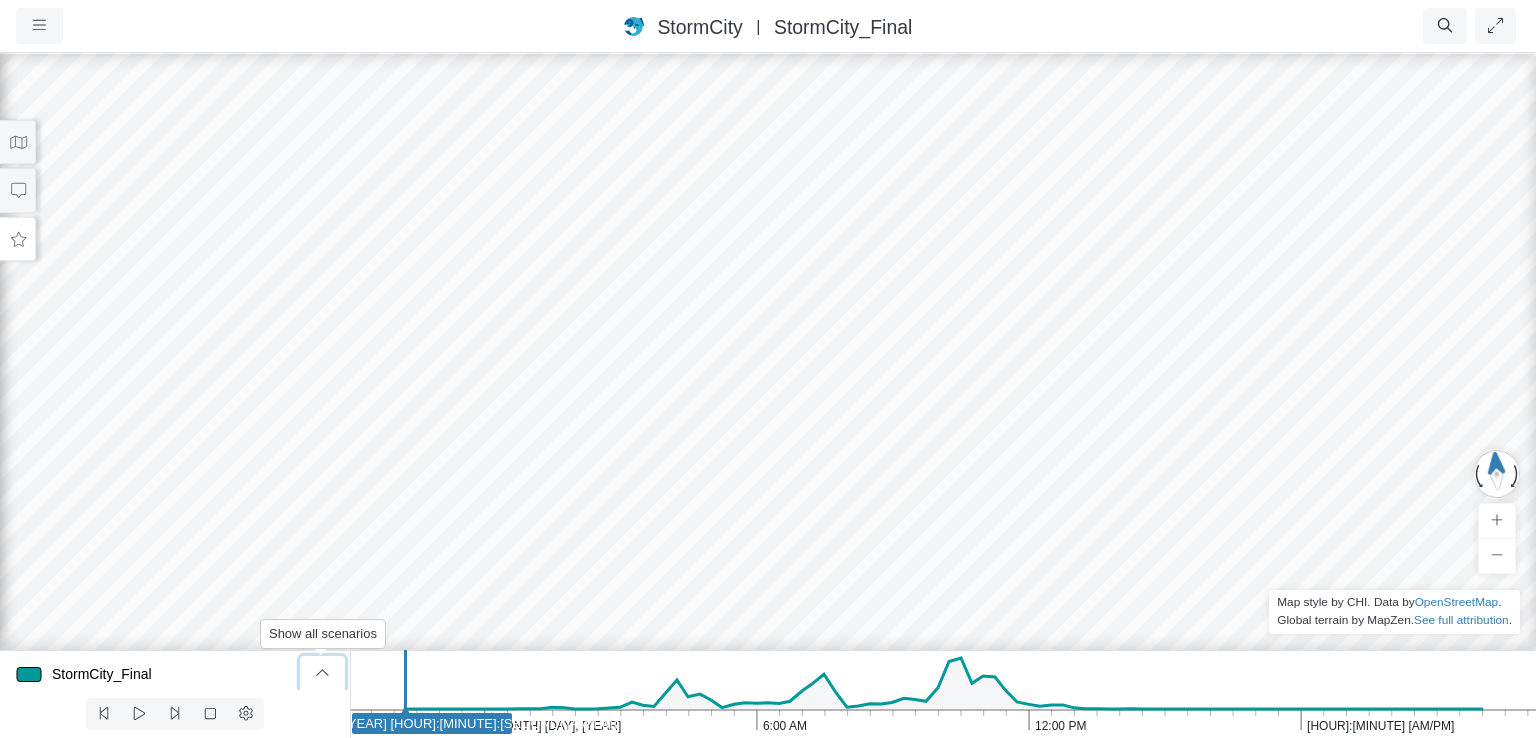click at bounding box center (322, 673) 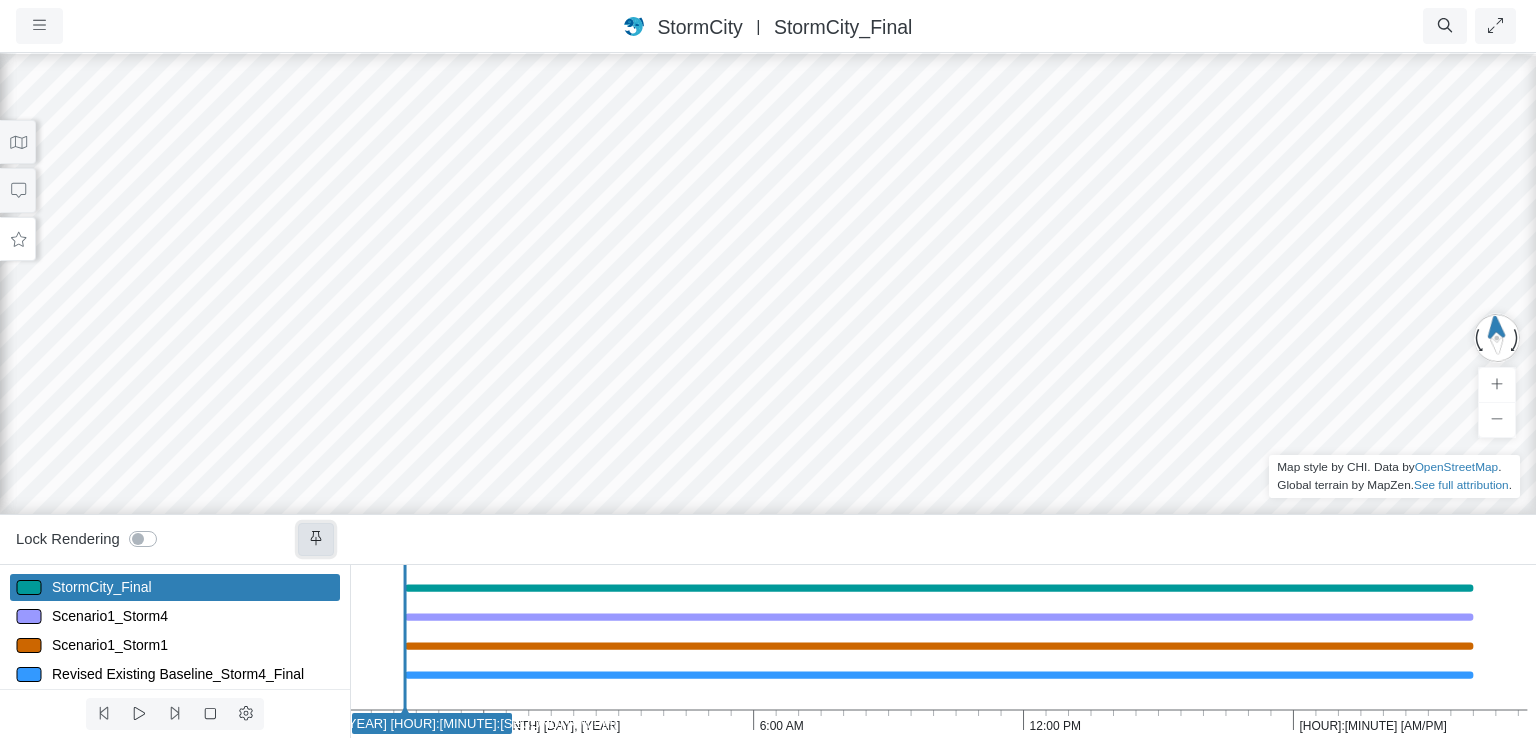 click at bounding box center [316, 538] 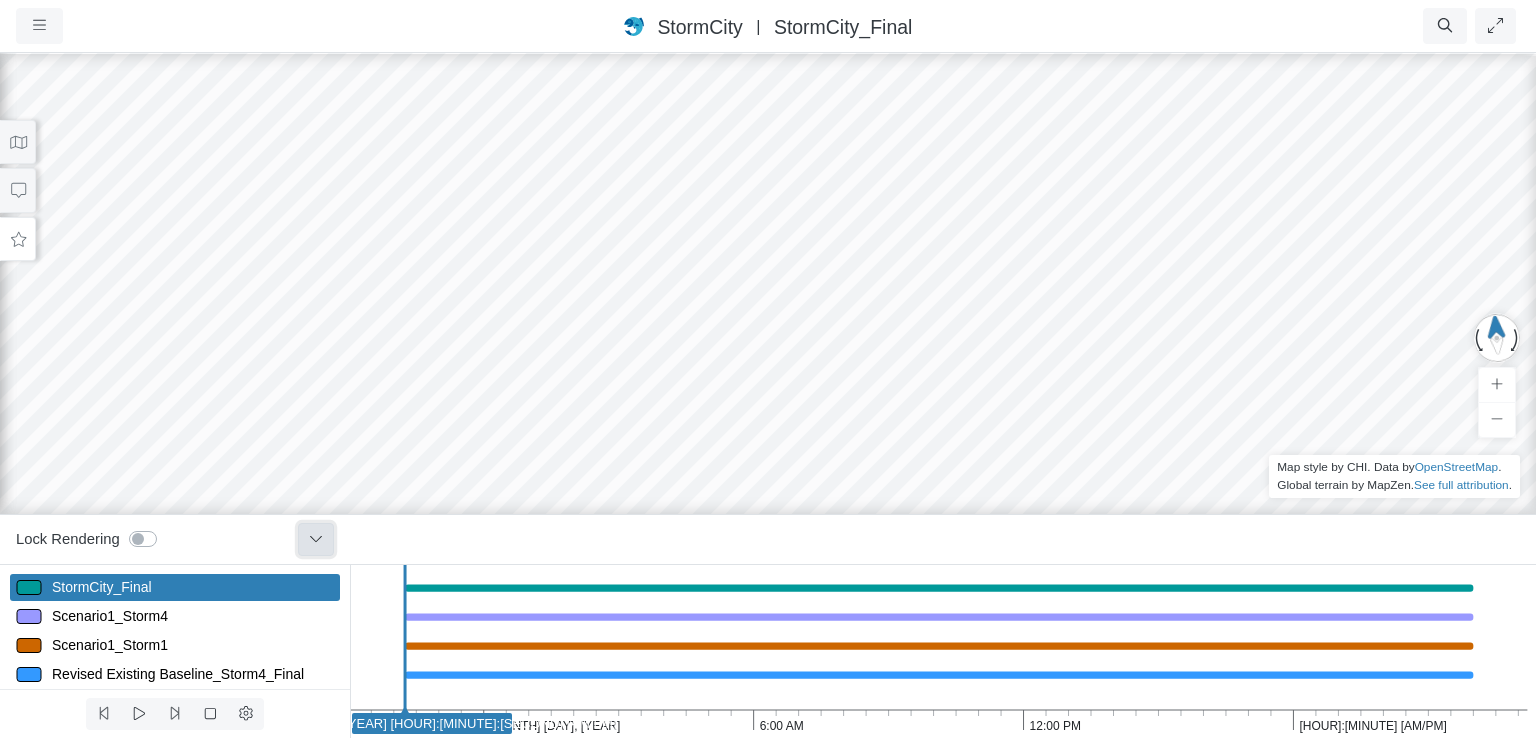 click at bounding box center [316, 538] 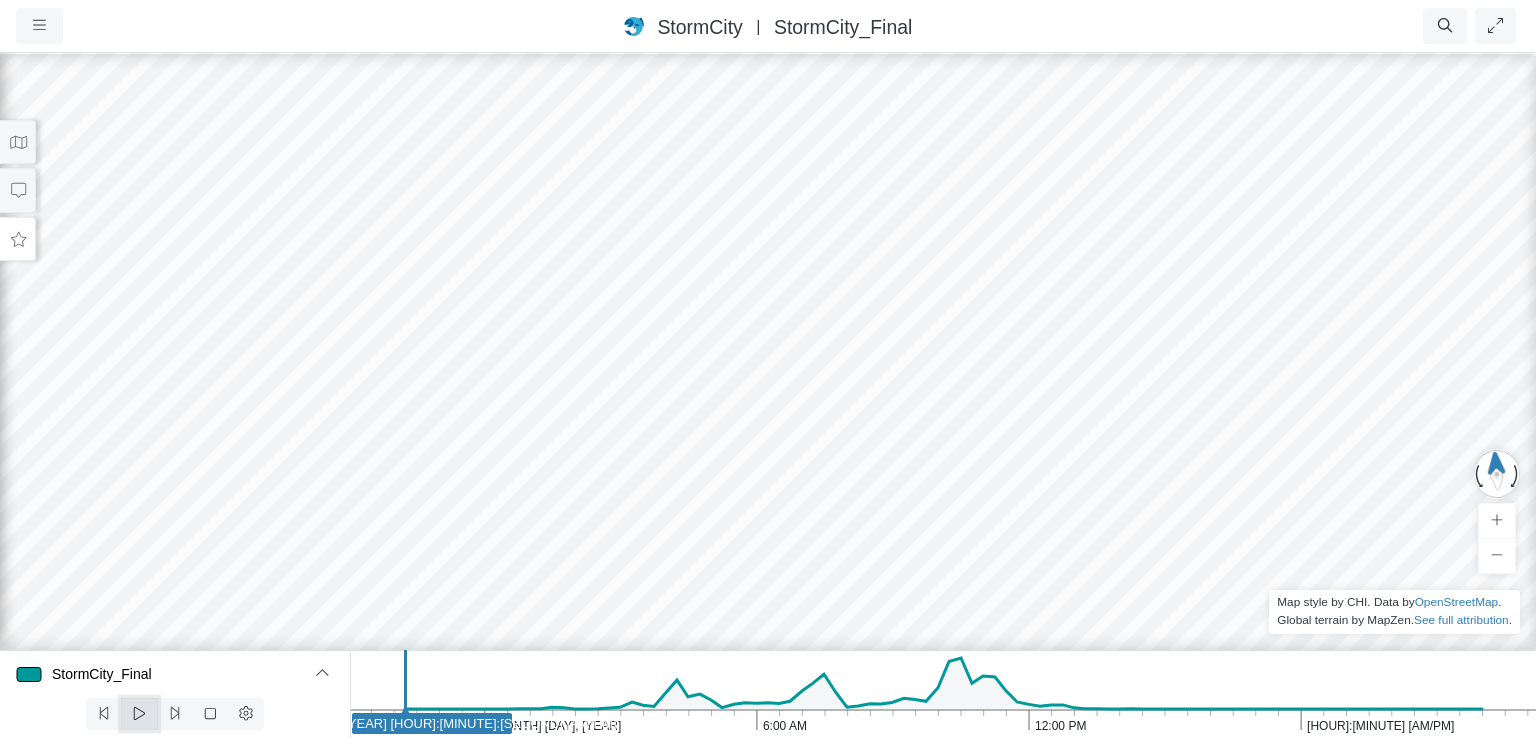 click at bounding box center [139, 713] 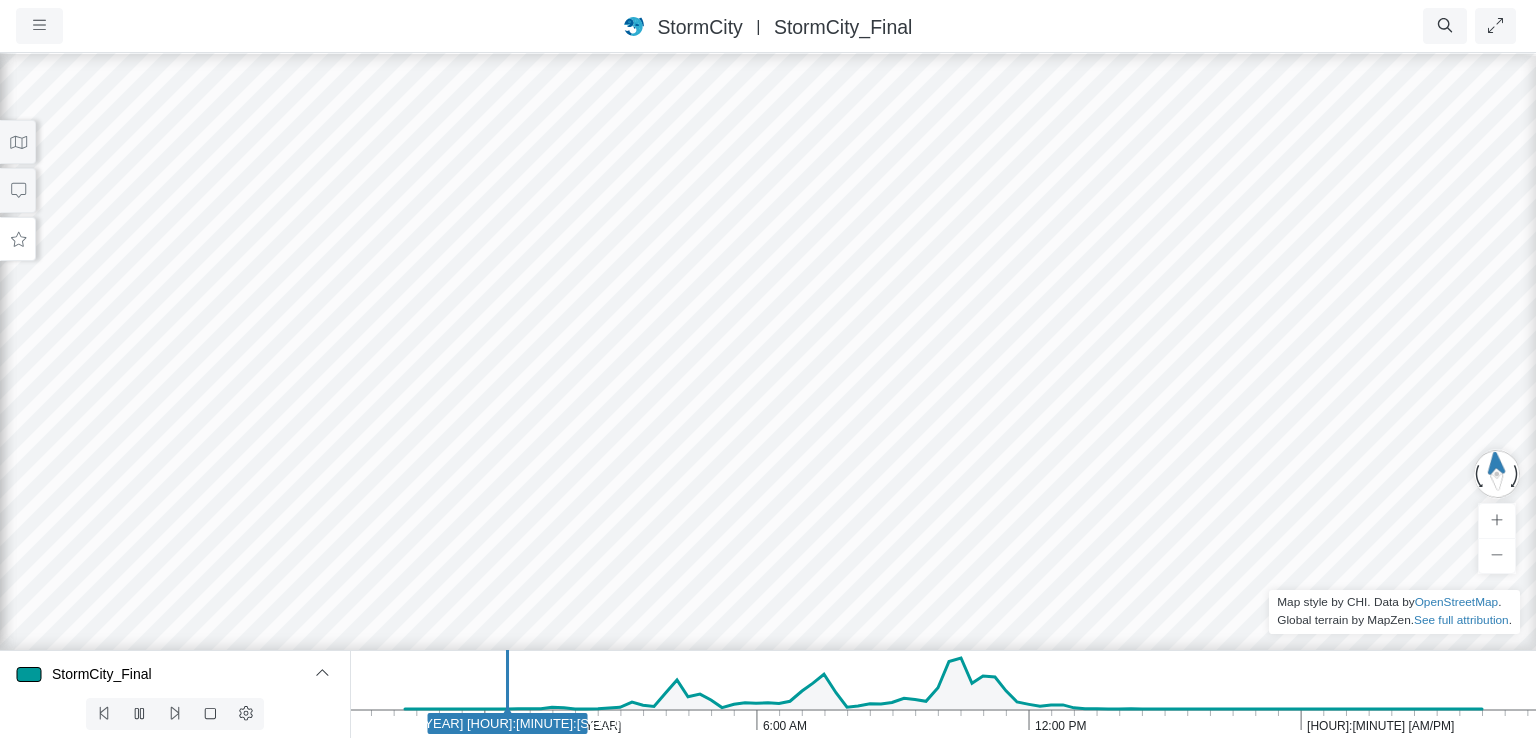 click on "6:00 PM 12:00 PM 6:00 AM Aug 4, 2020 Aug 4, 2020 12:30:00 AM" at bounding box center [943, 694] 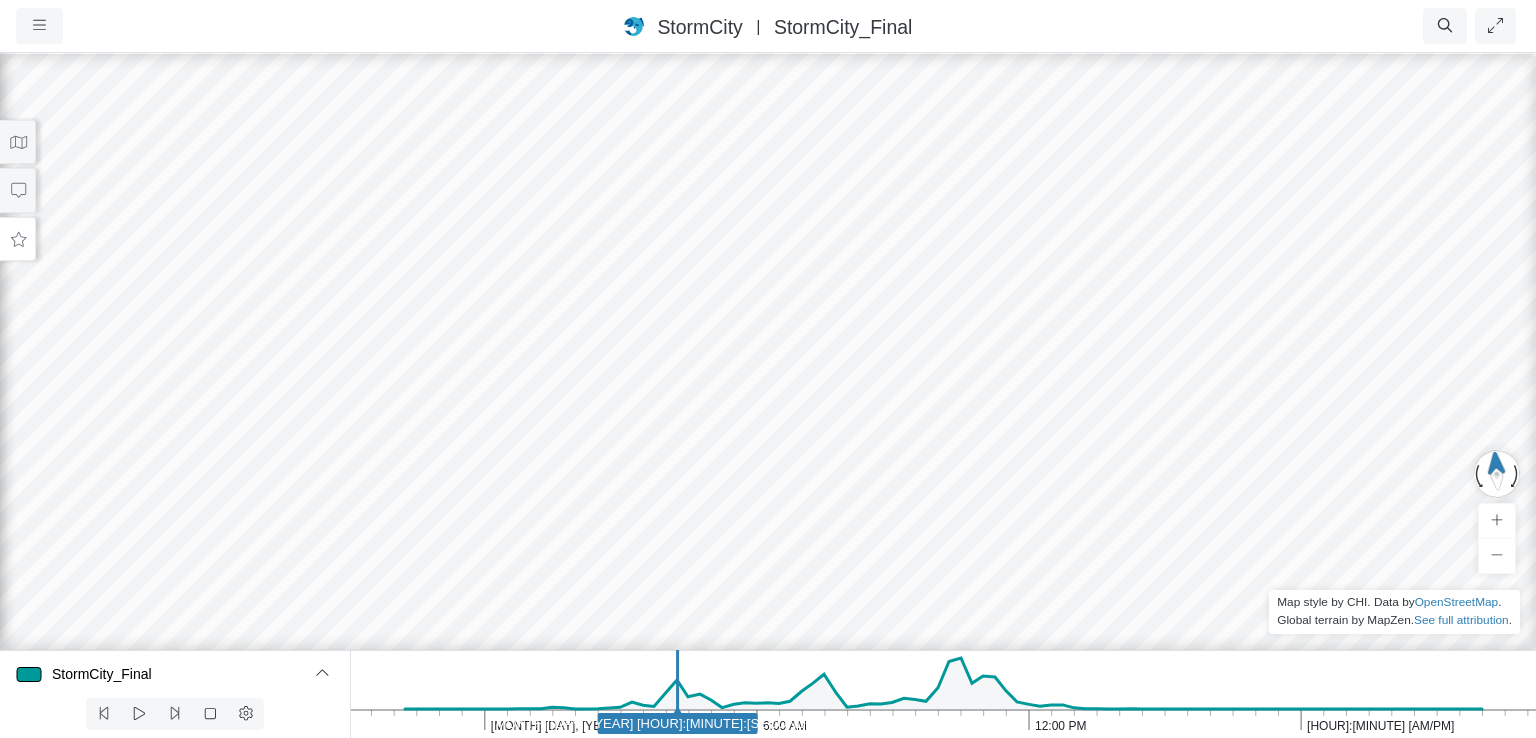 click on "6:00 PM 12:00 PM 6:00 AM Aug 4, 2020 Aug 4, 2020 4:15:00 AM" at bounding box center [943, 694] 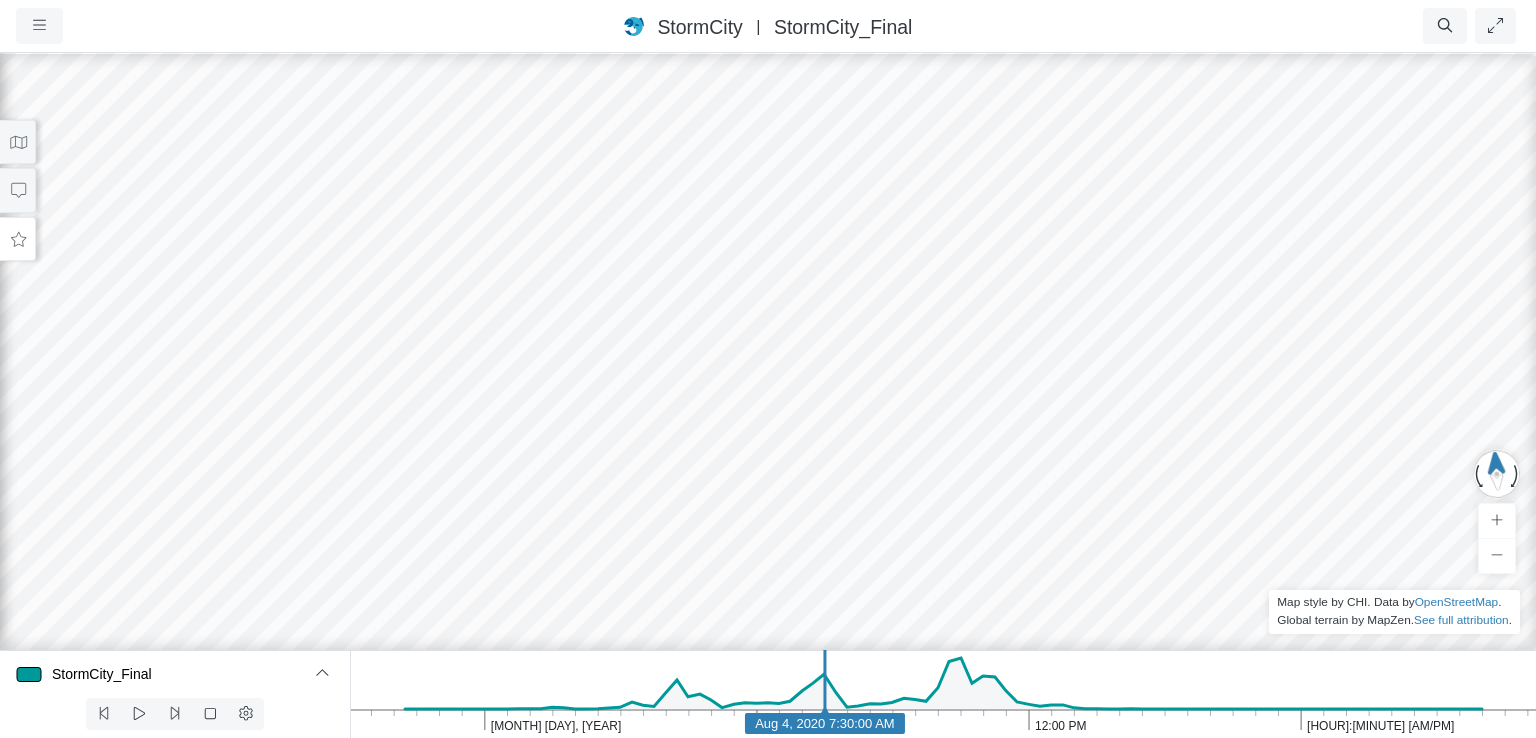 click on "6:00 PM 12:00 PM 6:00 AM Aug 4, 2020 Aug 4, 2020 7:30:00 AM" at bounding box center (943, 694) 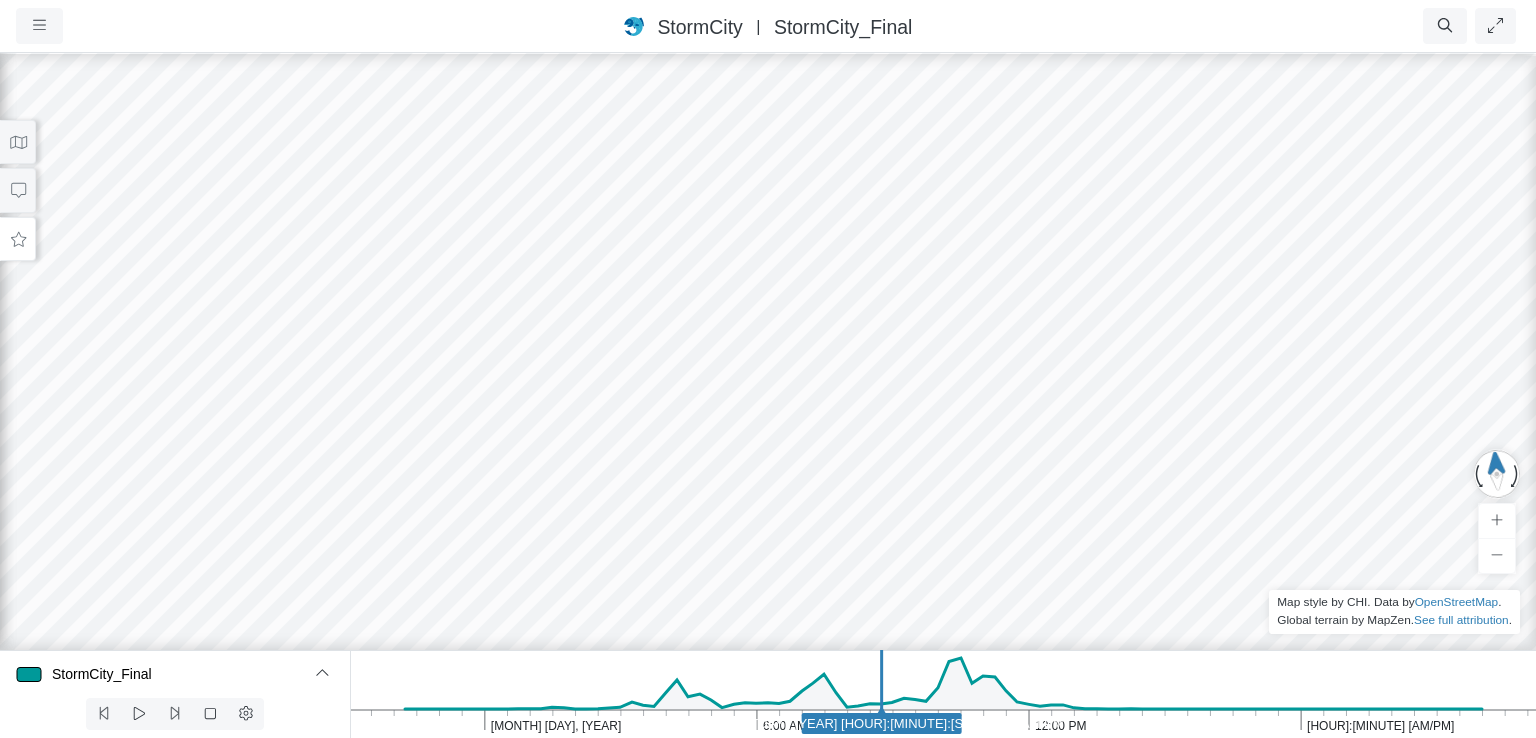 drag, startPoint x: 900, startPoint y: 365, endPoint x: 621, endPoint y: 215, distance: 316.76648 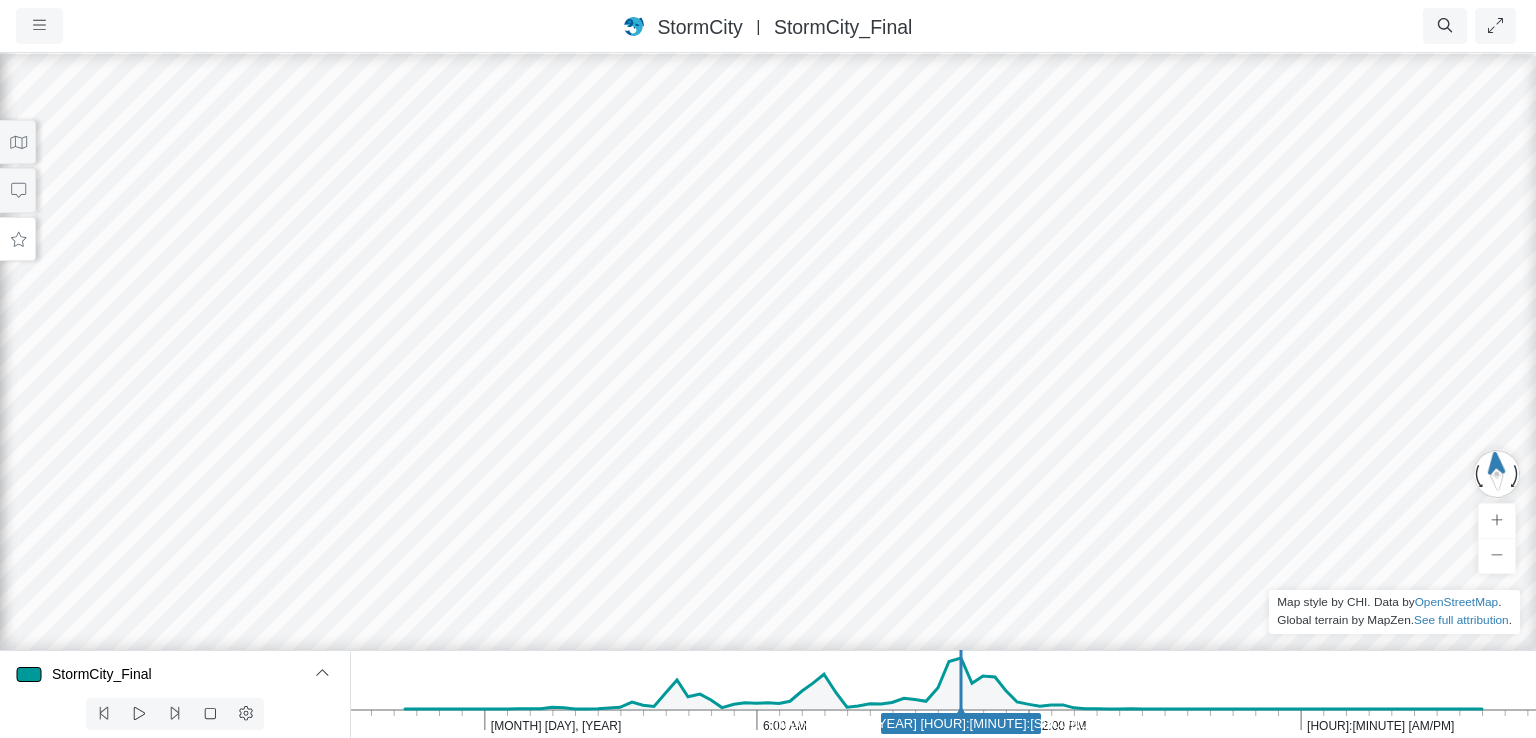 click on "6:00 PM 12:00 PM 6:00 AM Aug 4, 2020 Aug 4, 2020 10:30:00 AM" at bounding box center [943, 694] 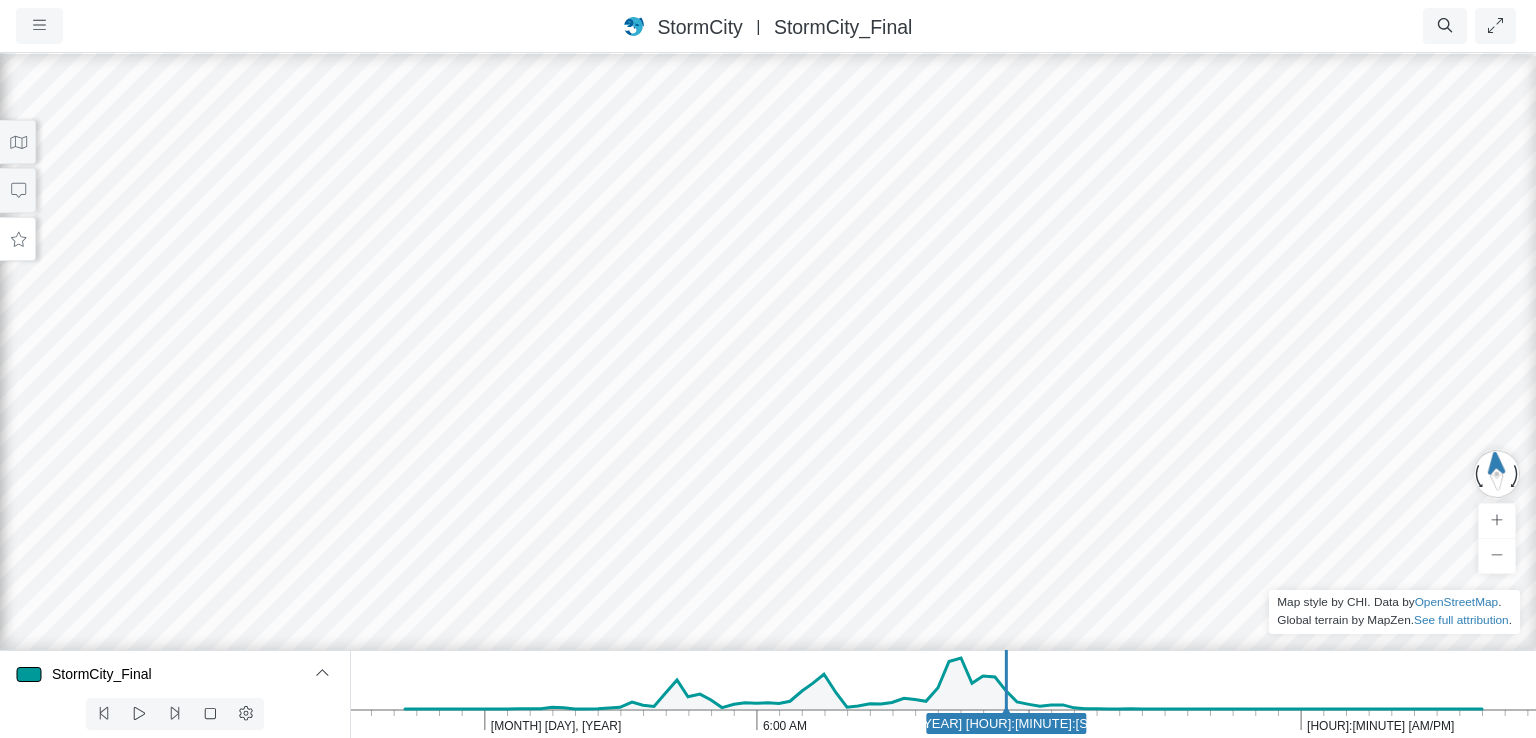 click on "6:00 PM 12:00 PM 6:00 AM Aug 4, 2020 Aug 4, 2020 11:30:00 AM" at bounding box center [943, 694] 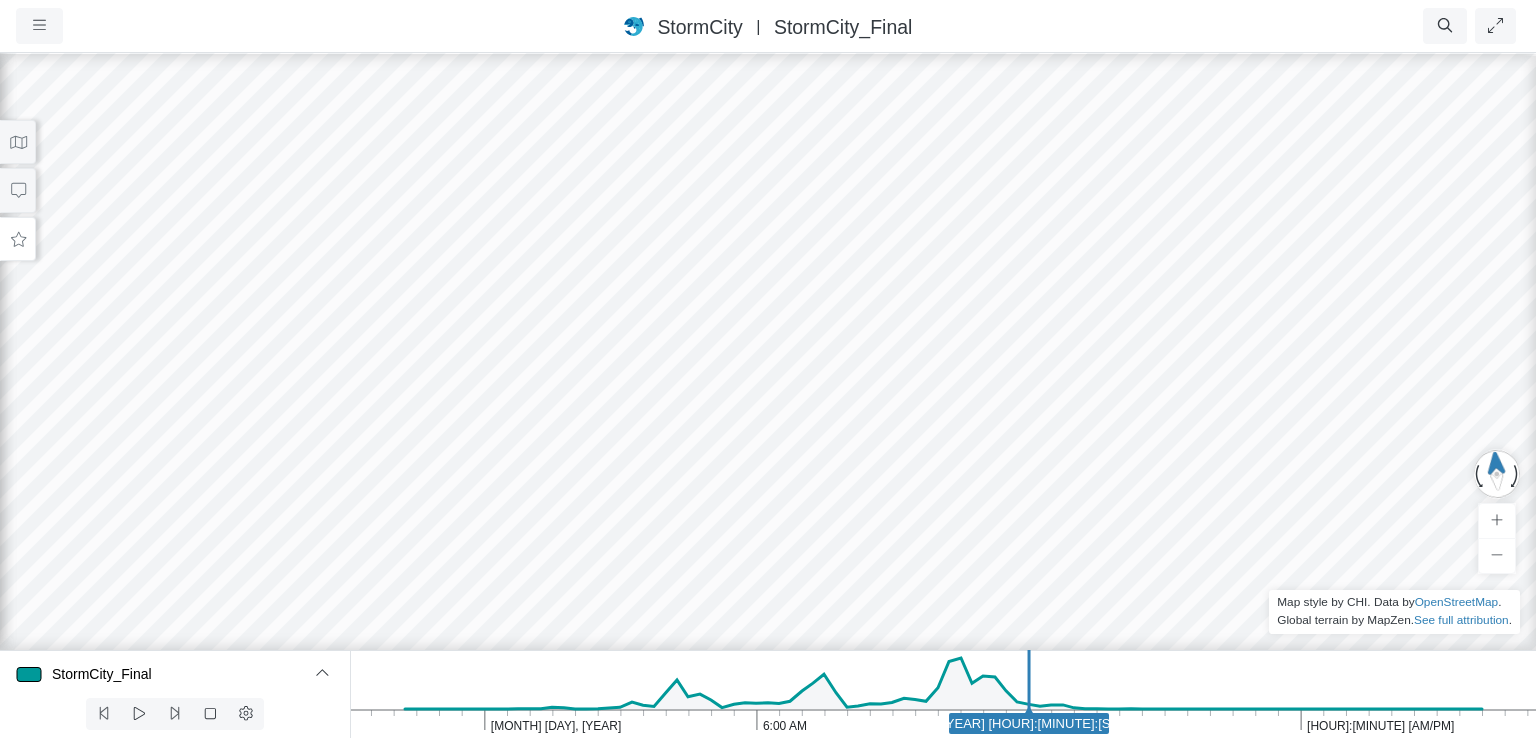 click on "6:00 PM 12:00 PM 6:00 AM Aug 4, 2020 Aug 4, 2020 12:00:00 PM" at bounding box center [943, 694] 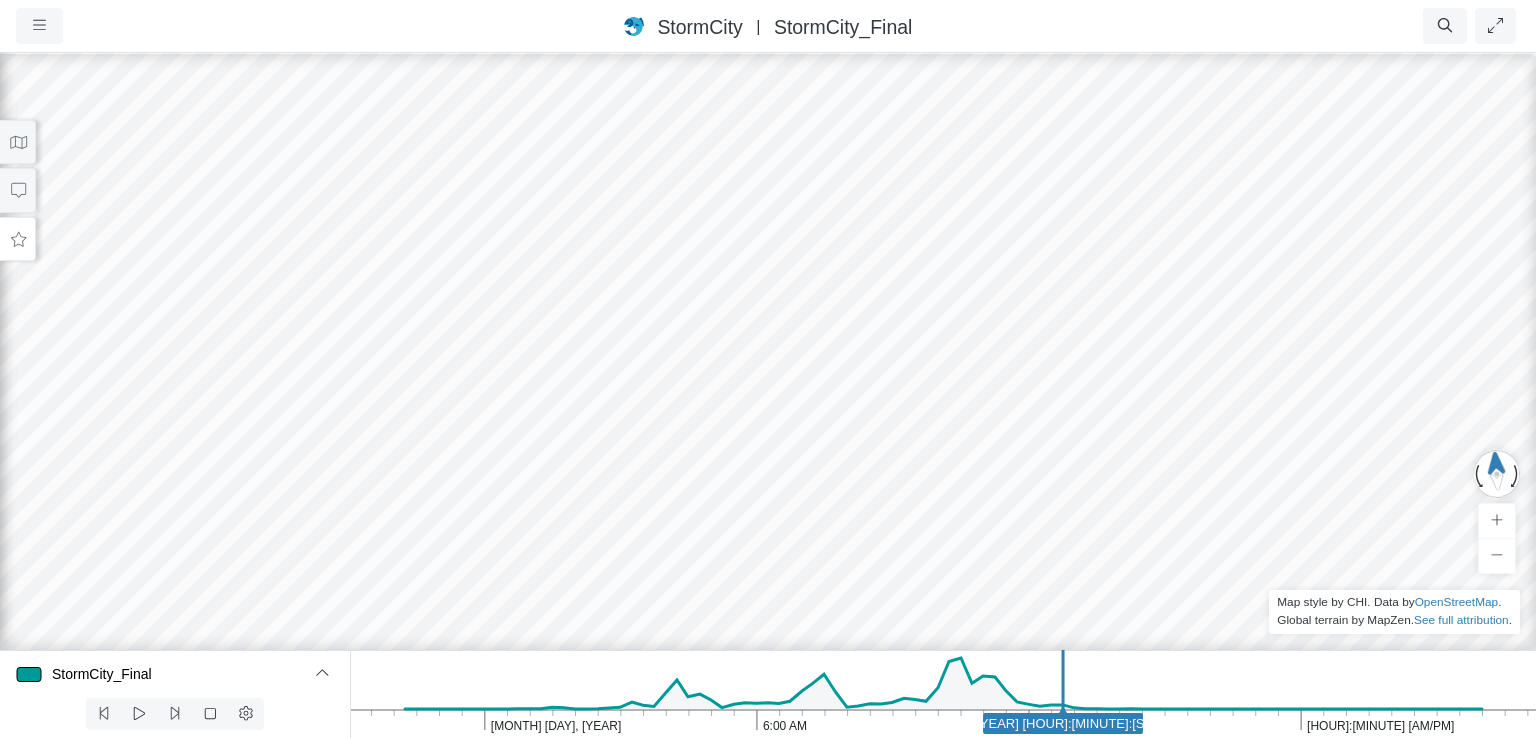click on "6:00 PM 12:00 PM 6:00 AM Aug 4, 2020 Aug 4, 2020 12:45:00 PM" at bounding box center (943, 694) 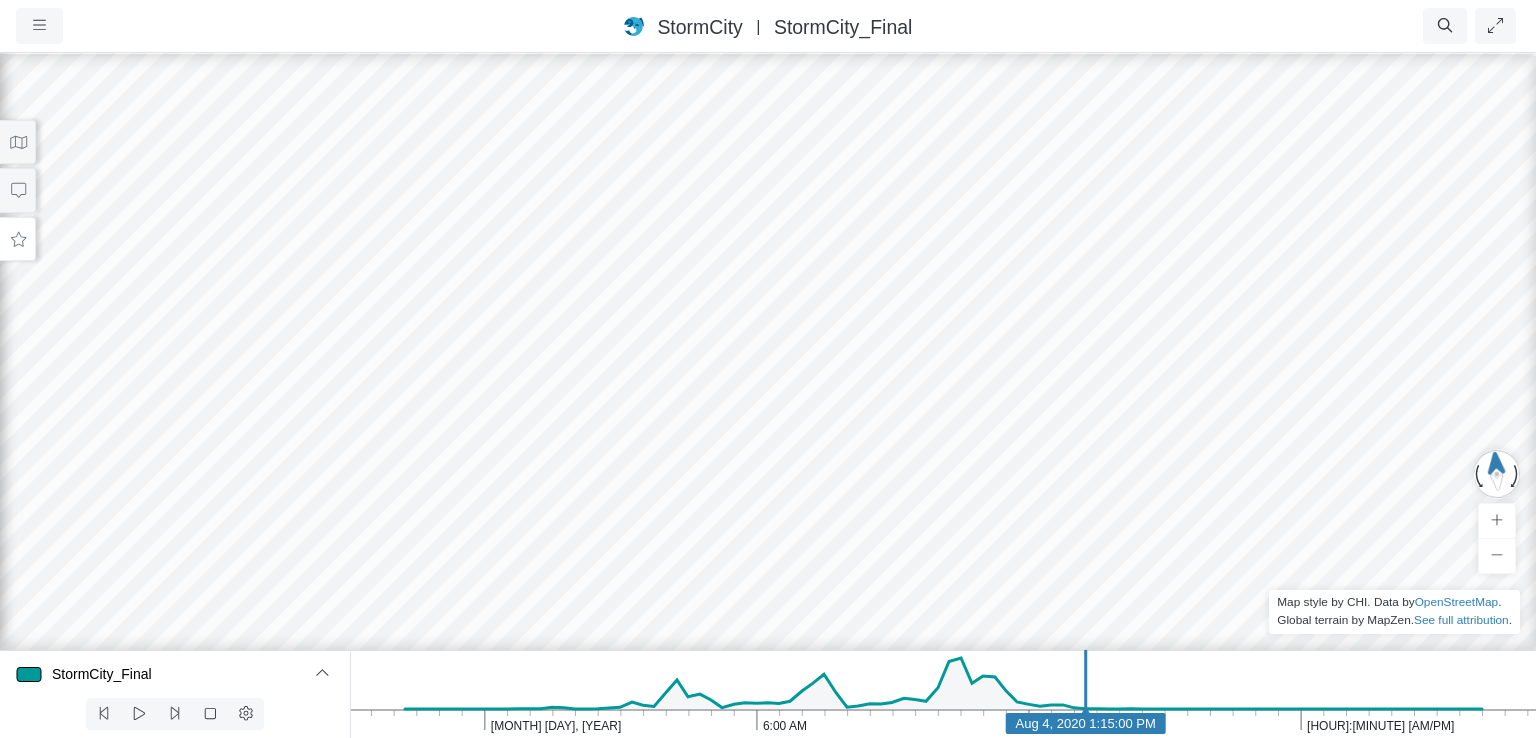 click on "6:00 PM 12:00 PM 6:00 AM Aug 4, 2020 Aug 4, 2020 1:15:00 PM" at bounding box center (943, 694) 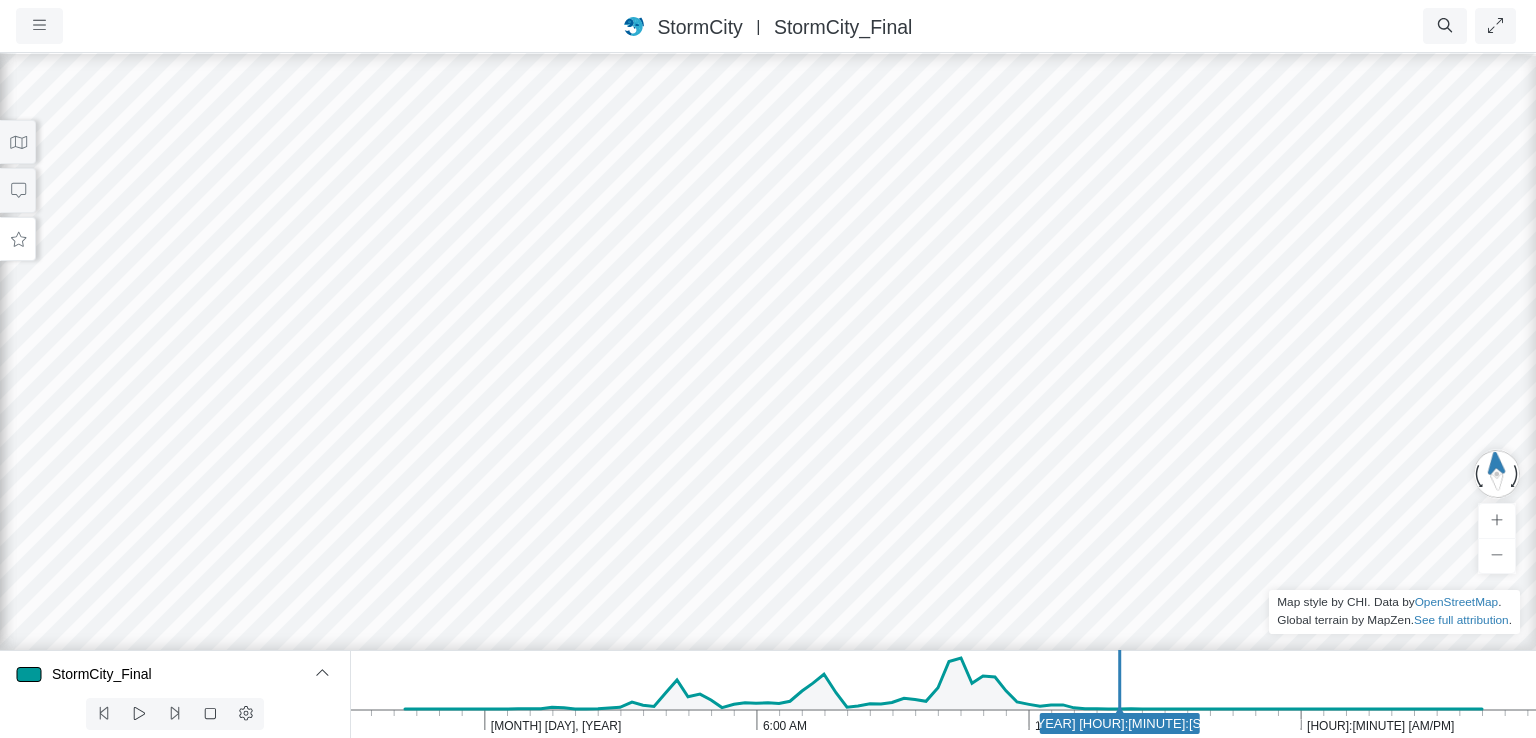 click on "6:00 PM 12:00 PM 6:00 AM Aug 4, 2020 Aug 4, 2020 2:00:00 PM" at bounding box center [943, 694] 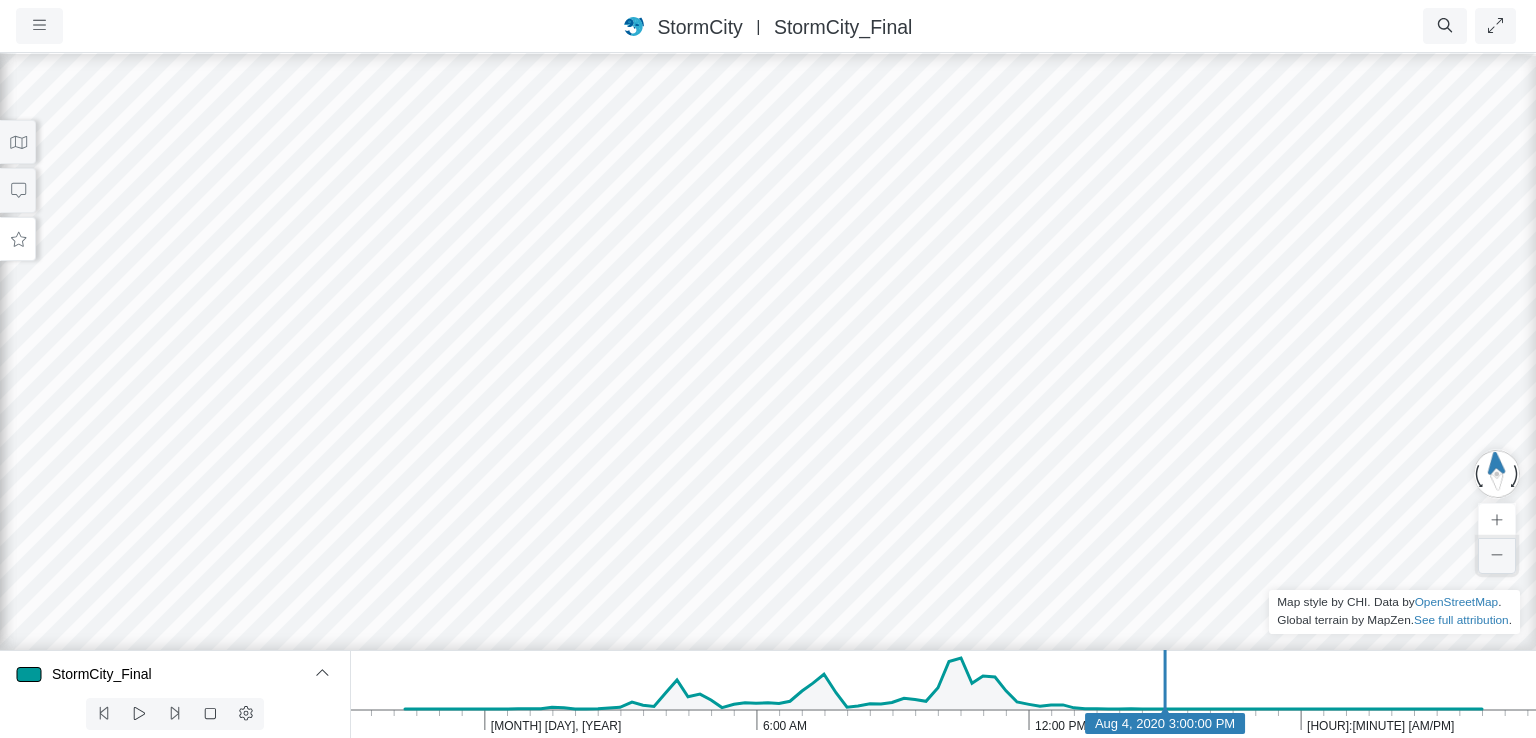 click at bounding box center [1497, 556] 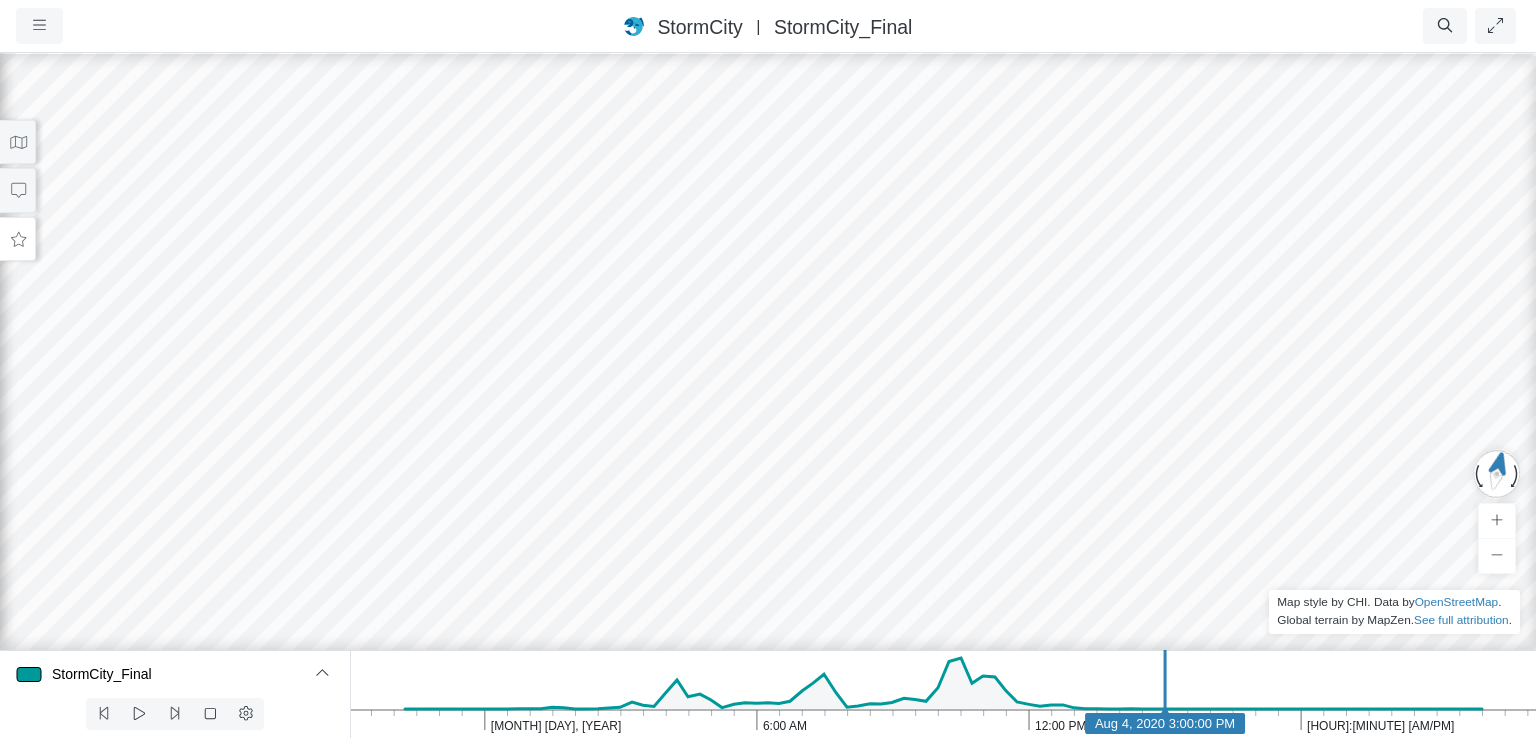 drag, startPoint x: 751, startPoint y: 292, endPoint x: 208, endPoint y: 141, distance: 563.6045 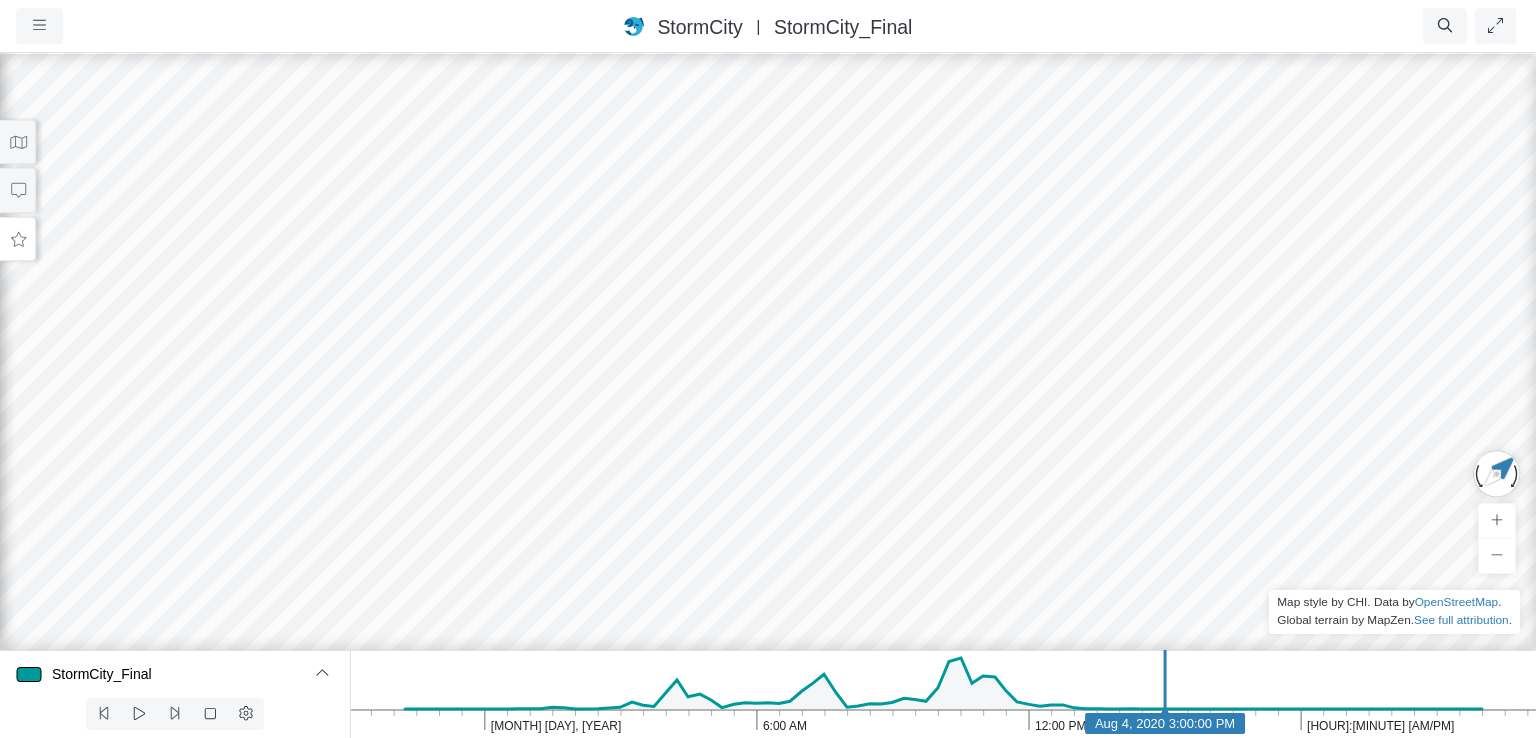 drag, startPoint x: 783, startPoint y: 311, endPoint x: 791, endPoint y: 428, distance: 117.273186 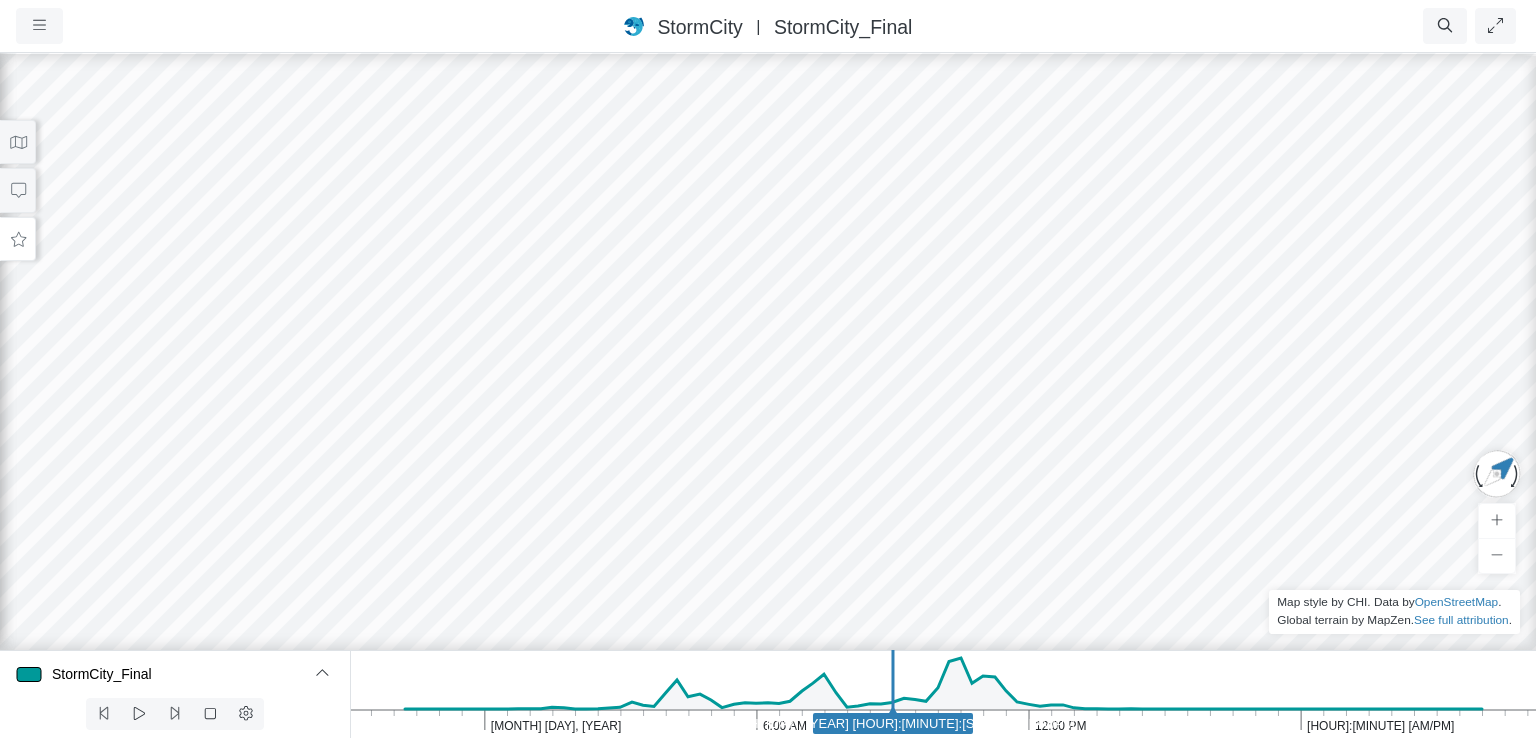 drag, startPoint x: 1166, startPoint y: 662, endPoint x: 876, endPoint y: 687, distance: 291.0756 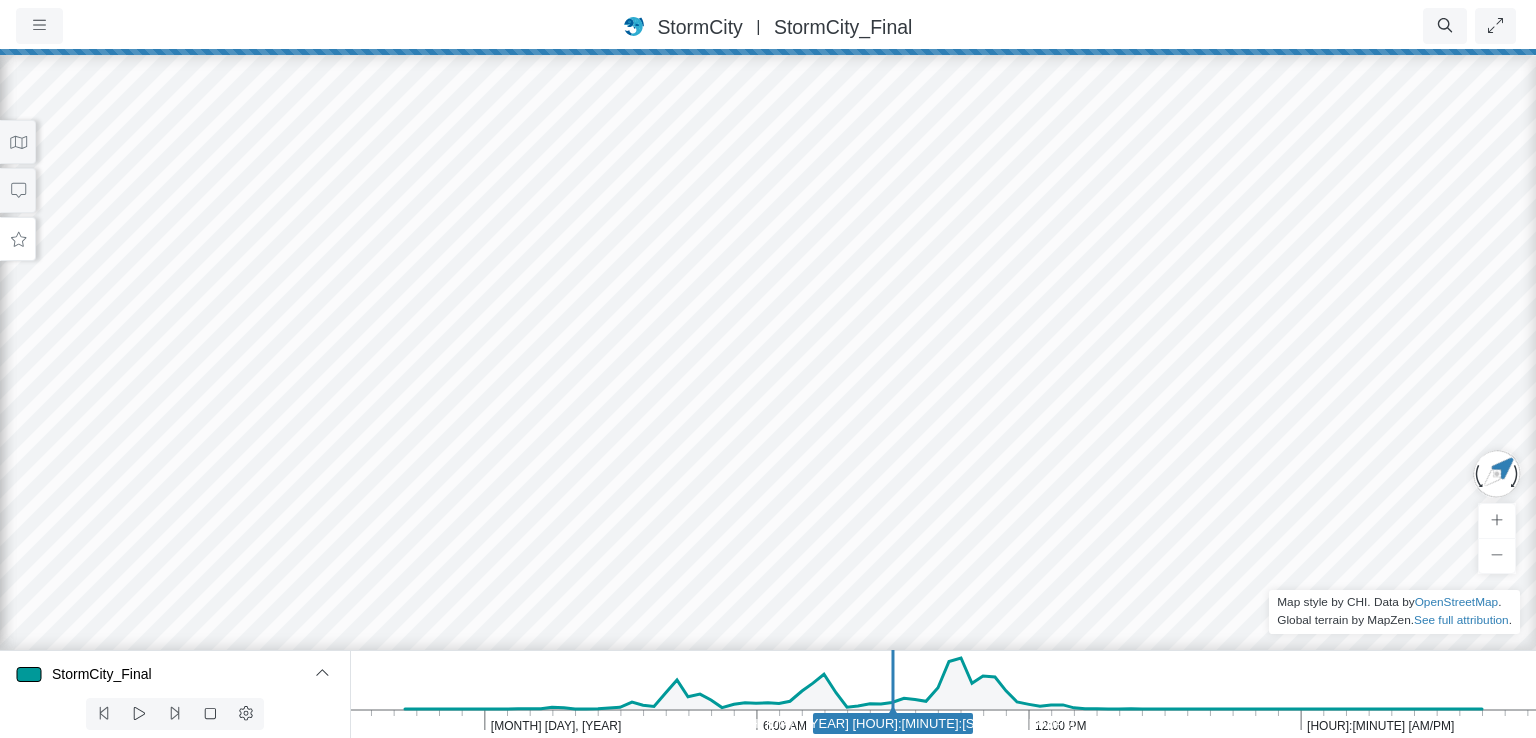 click at bounding box center (39, 25) 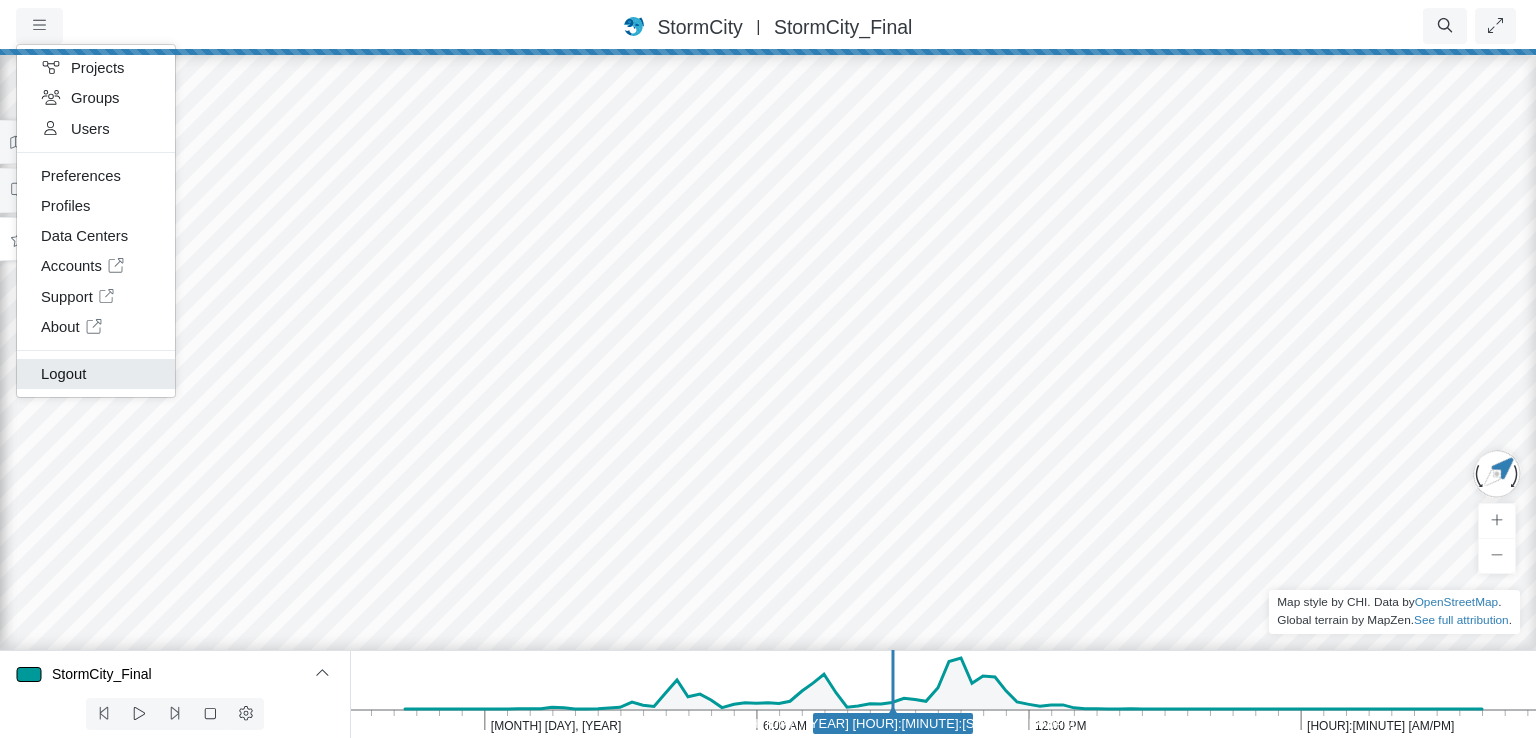 click on "Logout" at bounding box center (96, 374) 